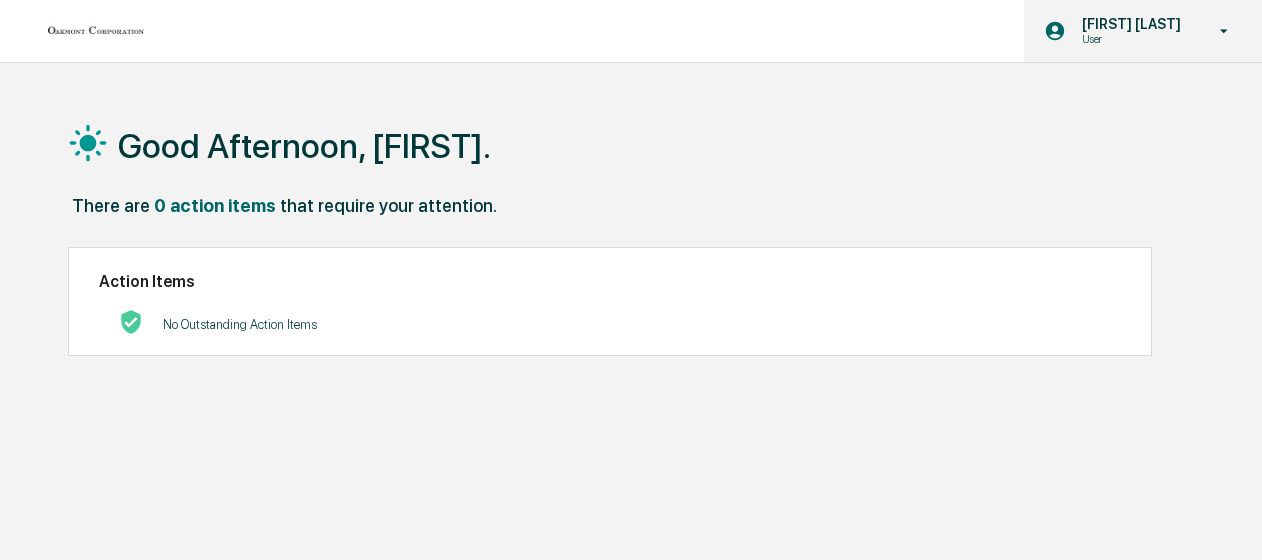 scroll, scrollTop: 0, scrollLeft: 0, axis: both 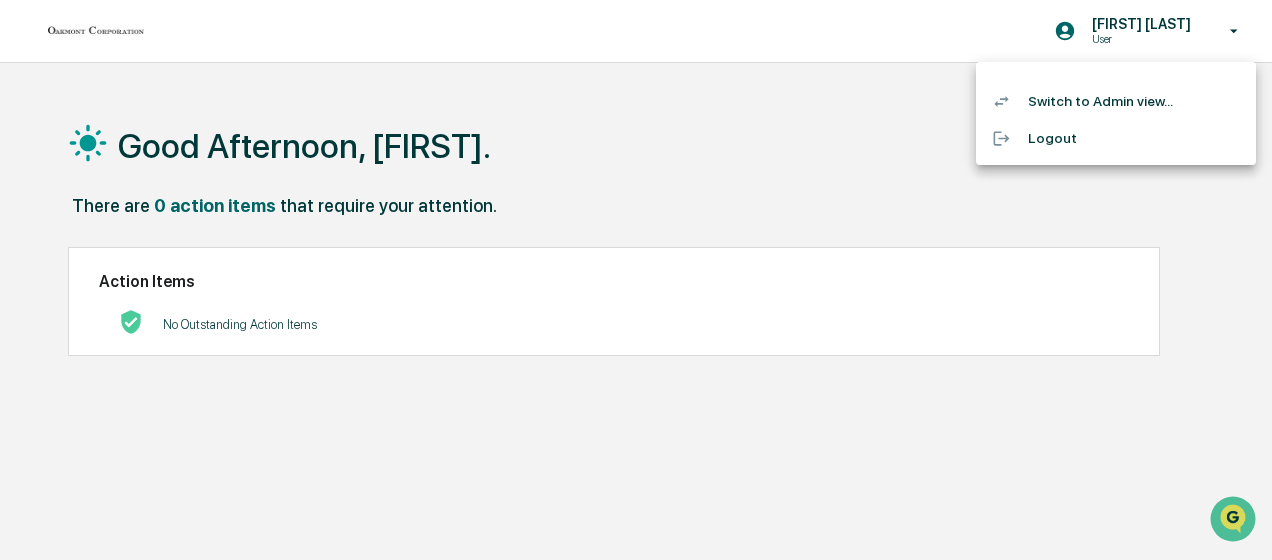 click on "Switch to Admin view..." at bounding box center [1116, 101] 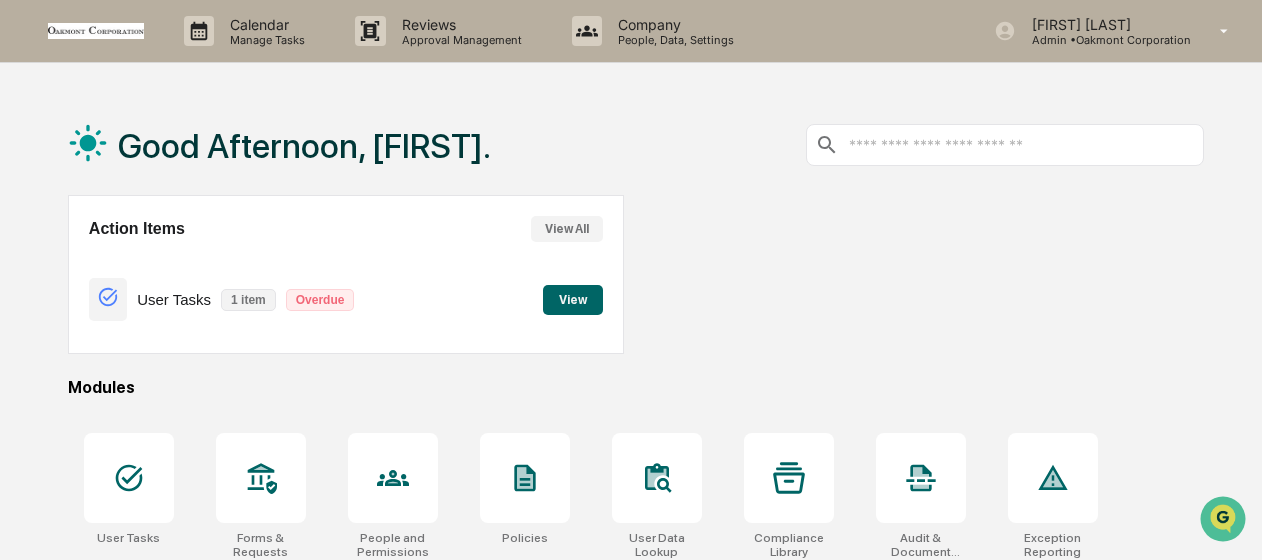 scroll, scrollTop: 100, scrollLeft: 0, axis: vertical 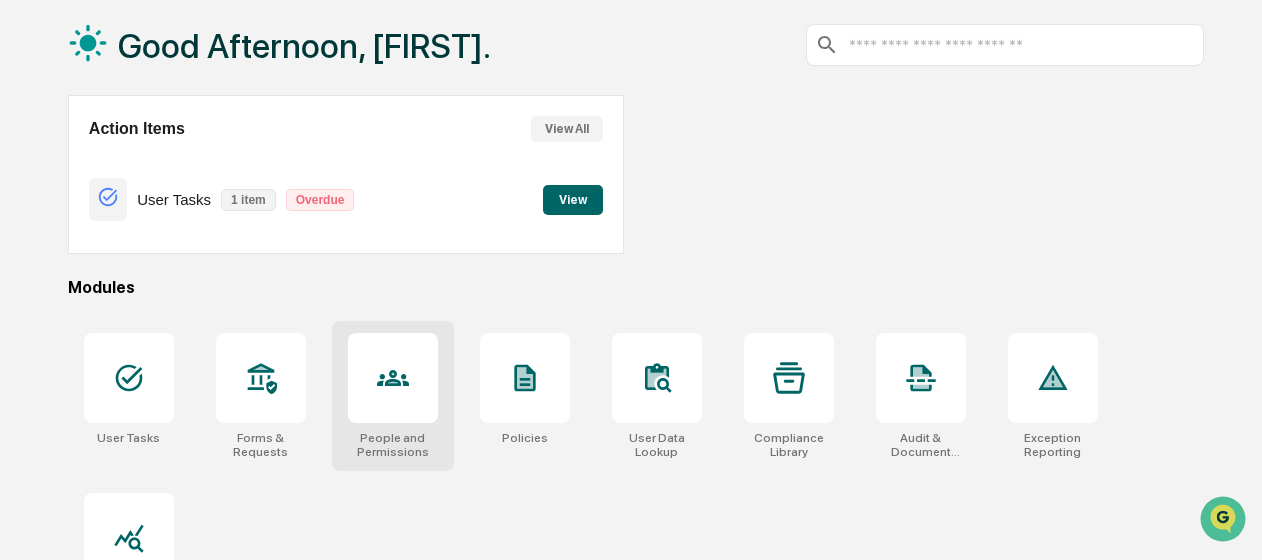 click 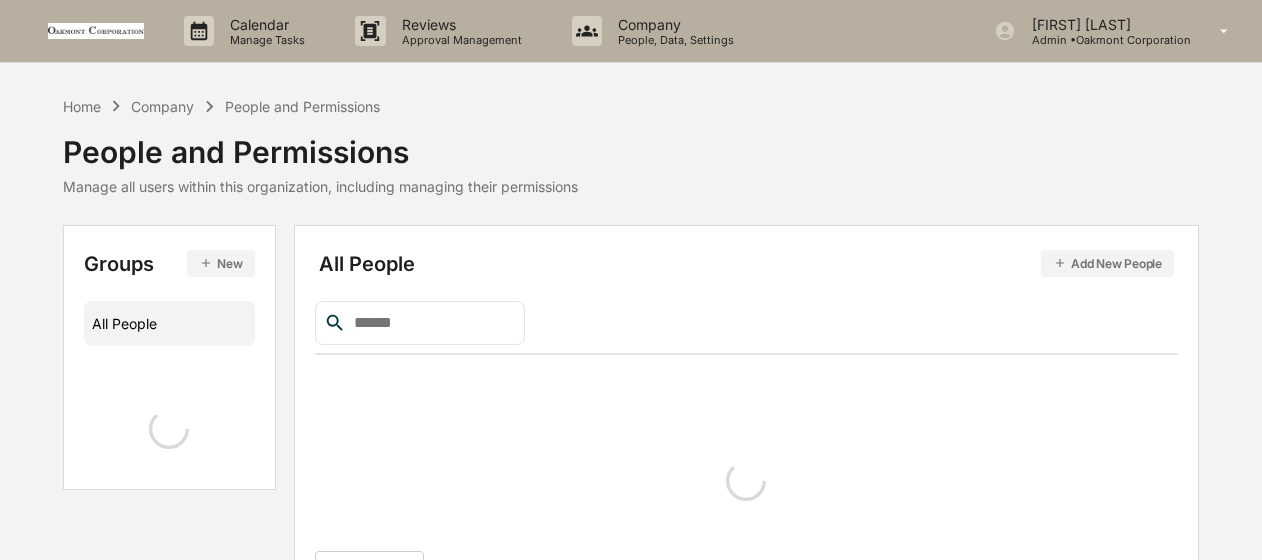 scroll, scrollTop: 0, scrollLeft: 0, axis: both 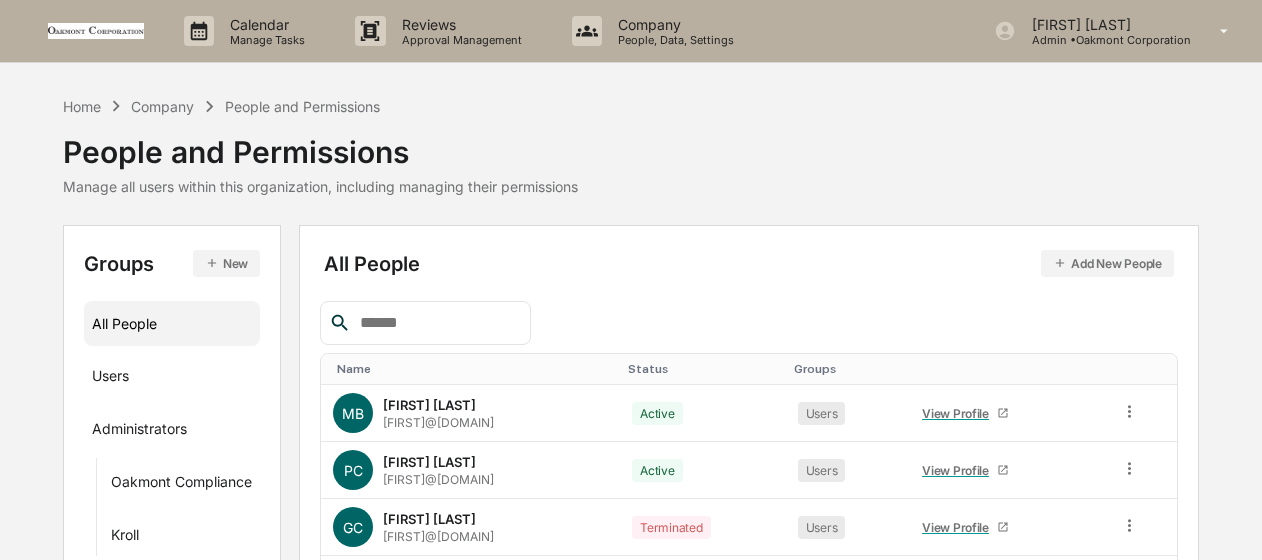 click on "Add New People" at bounding box center [1107, 263] 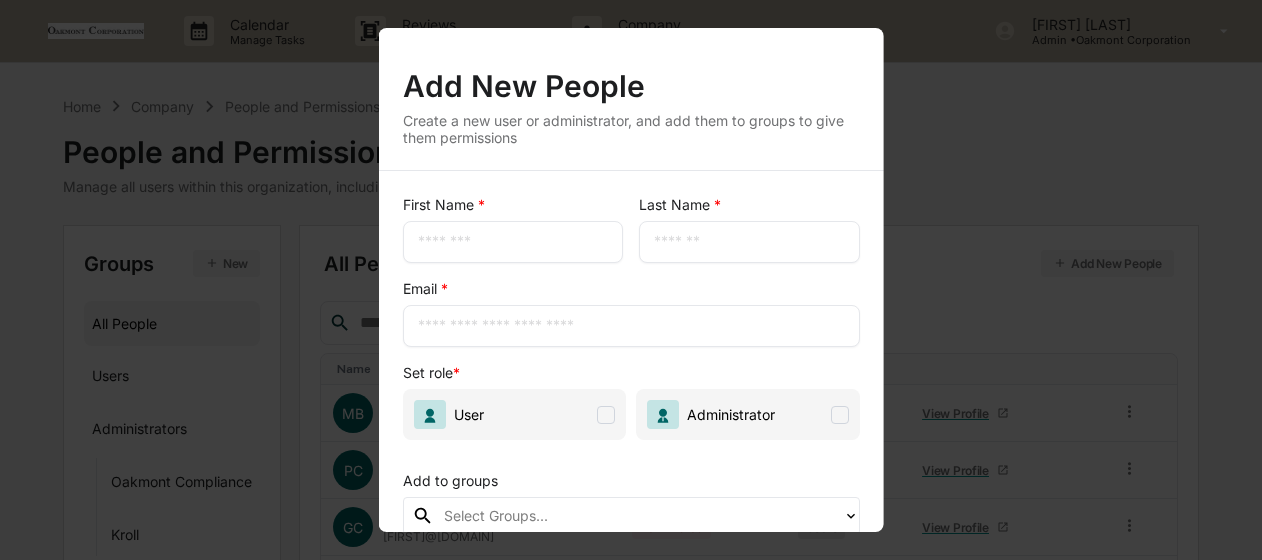 scroll, scrollTop: 0, scrollLeft: 0, axis: both 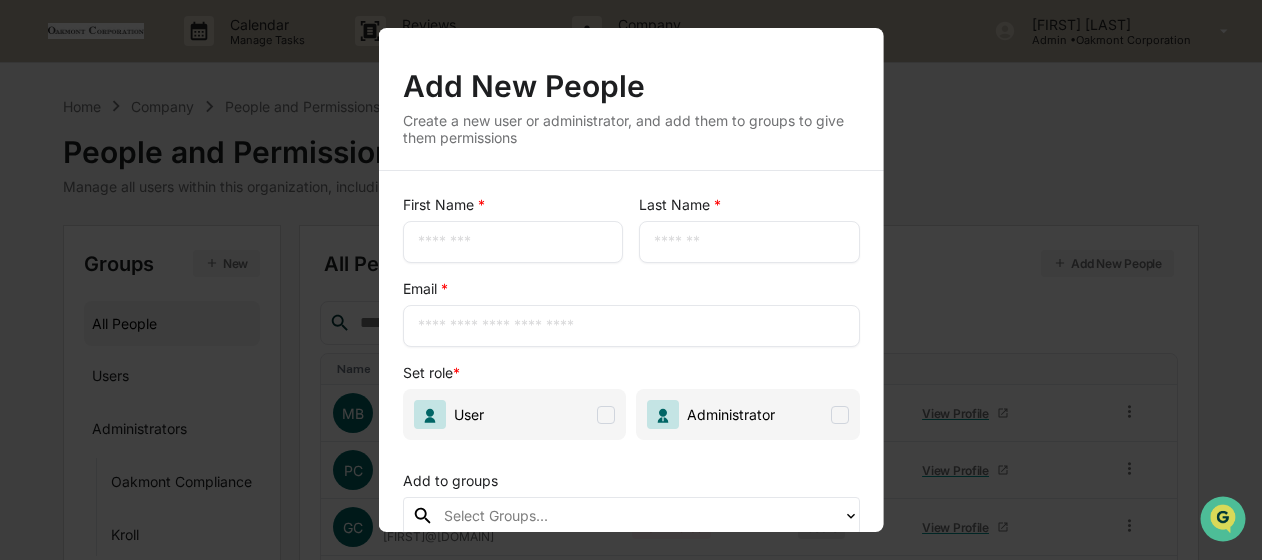 click at bounding box center (513, 242) 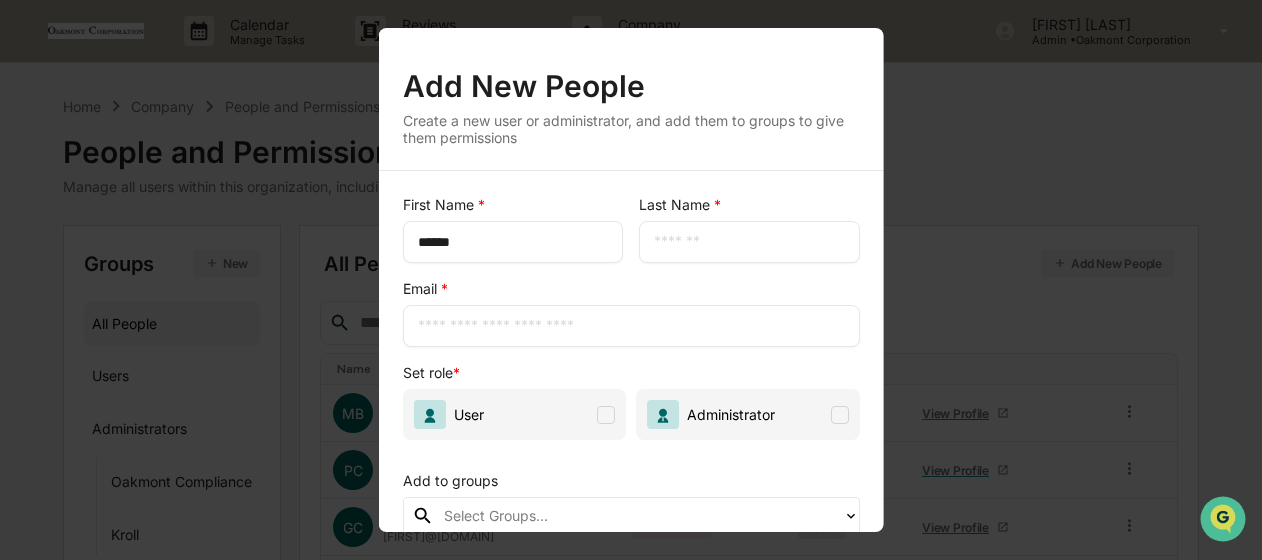 type on "******" 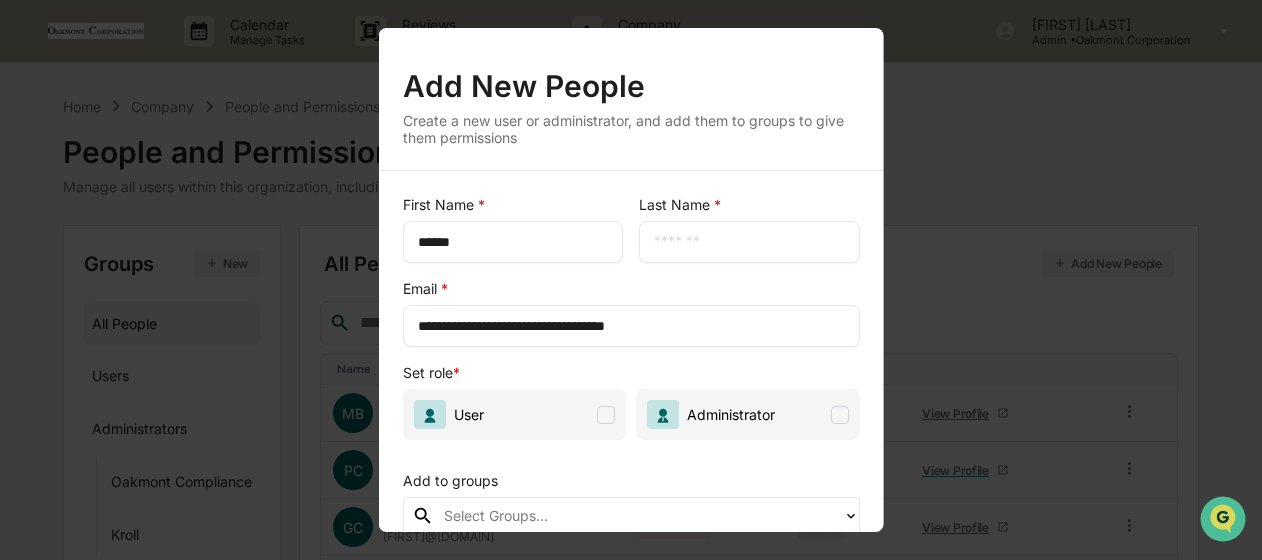 type on "**********" 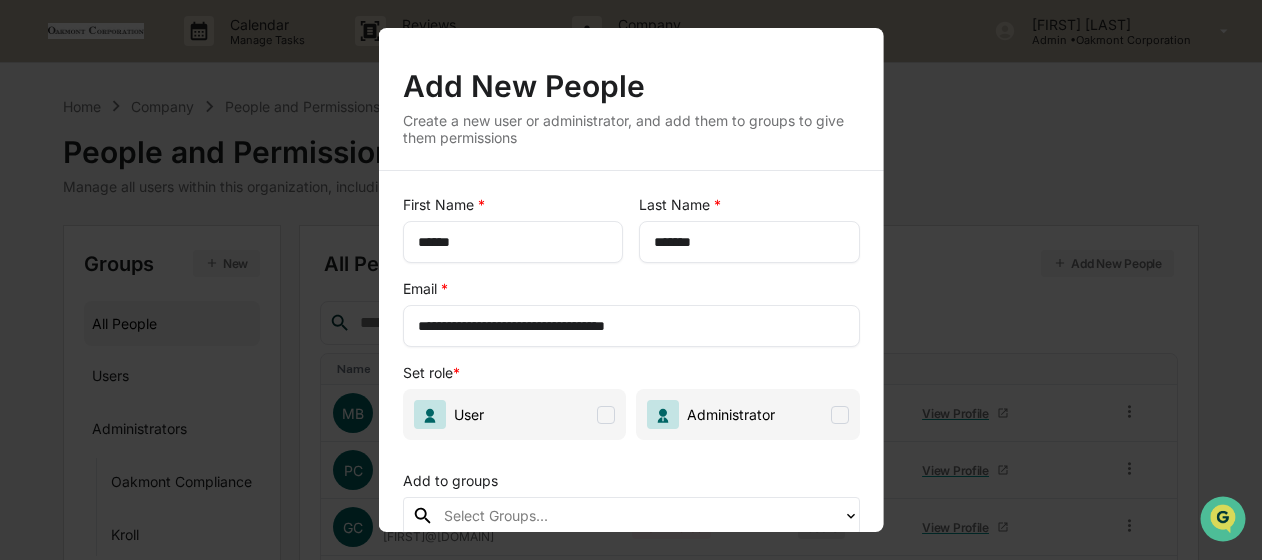 type on "*******" 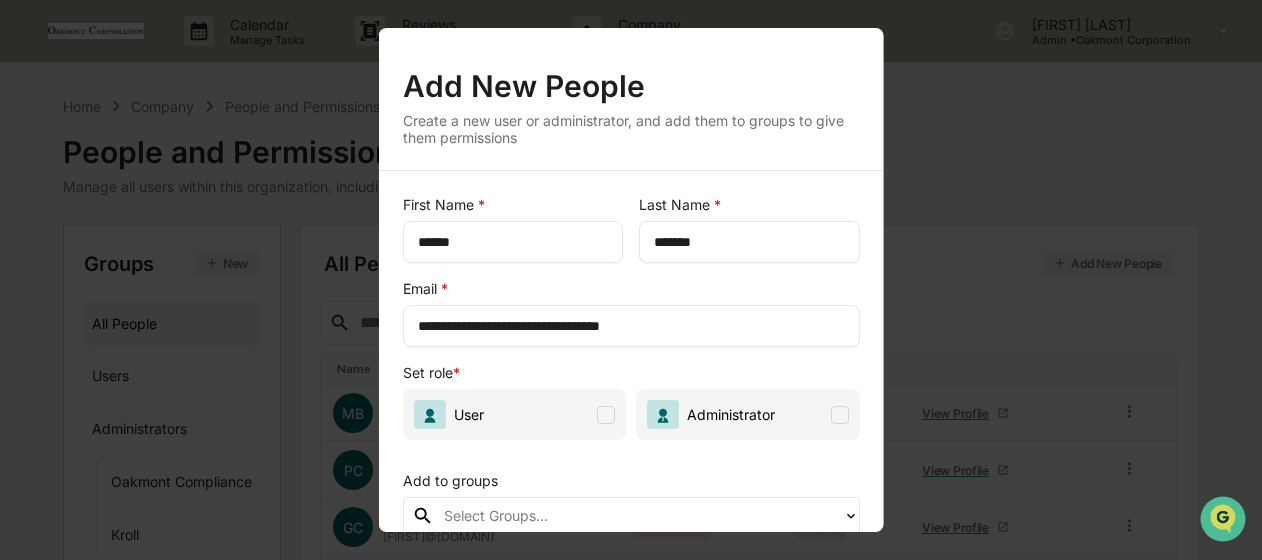drag, startPoint x: 524, startPoint y: 325, endPoint x: 296, endPoint y: 298, distance: 229.59312 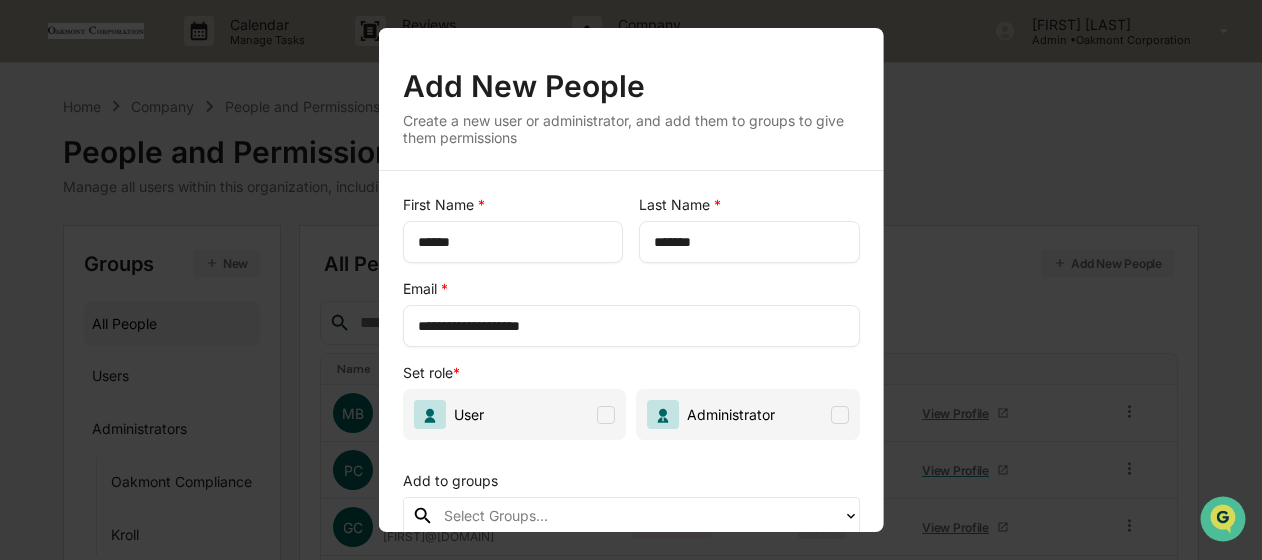 type on "**********" 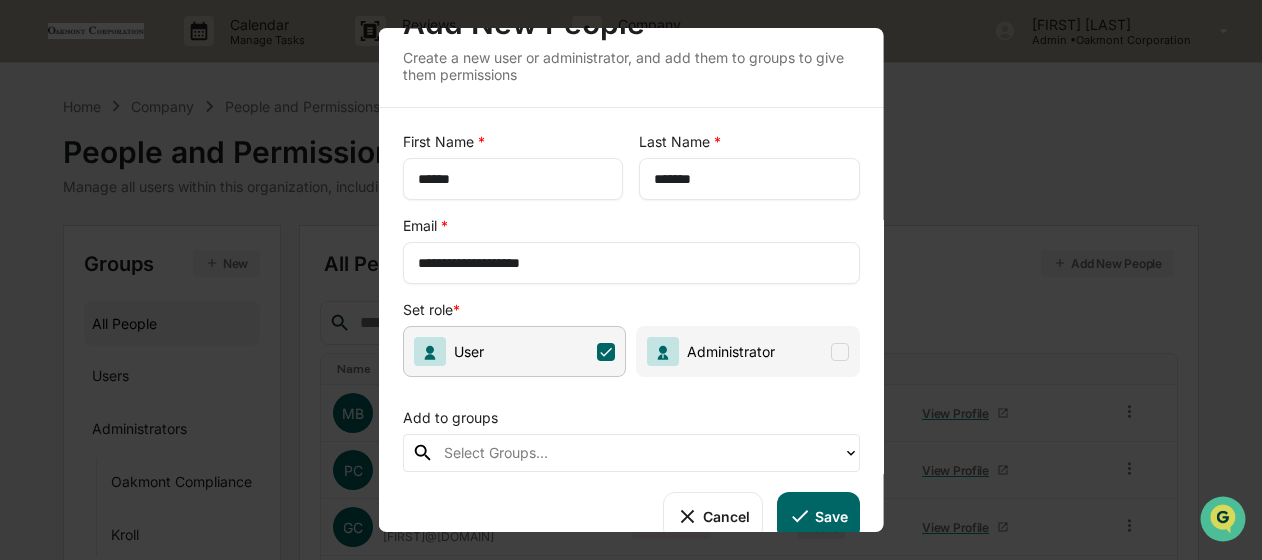 scroll, scrollTop: 94, scrollLeft: 0, axis: vertical 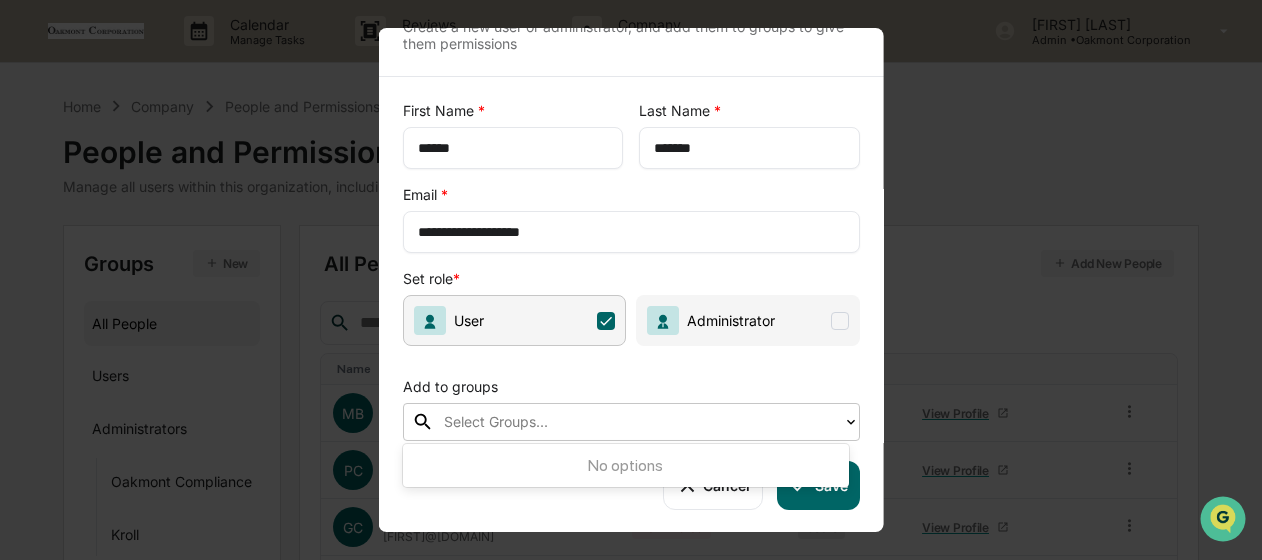 click at bounding box center [638, 422] 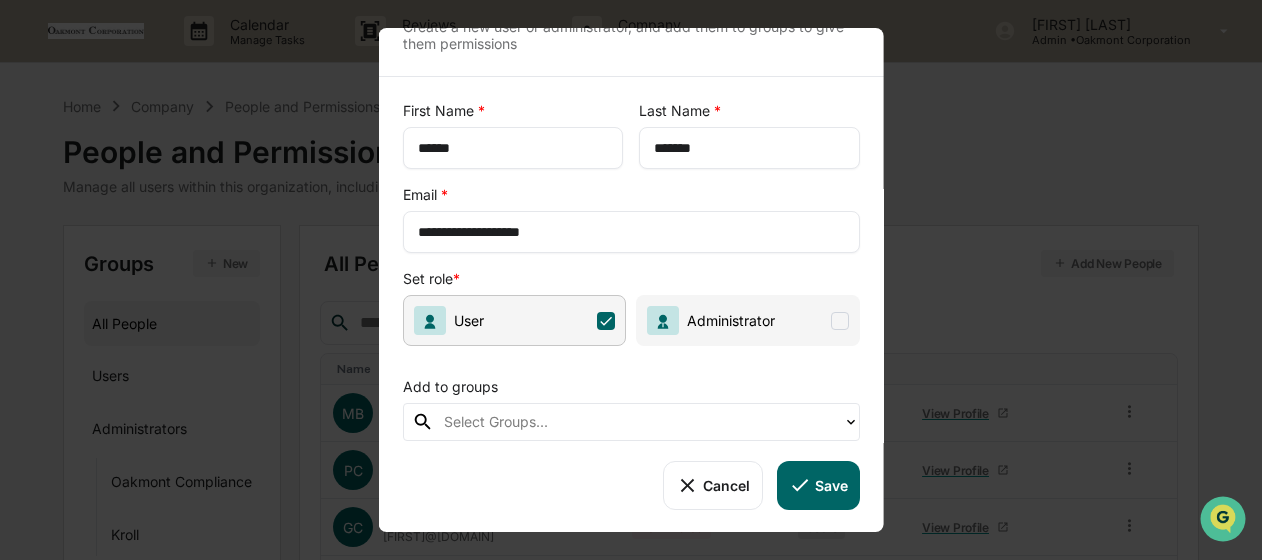 click on "Add to groups" at bounding box center (631, 382) 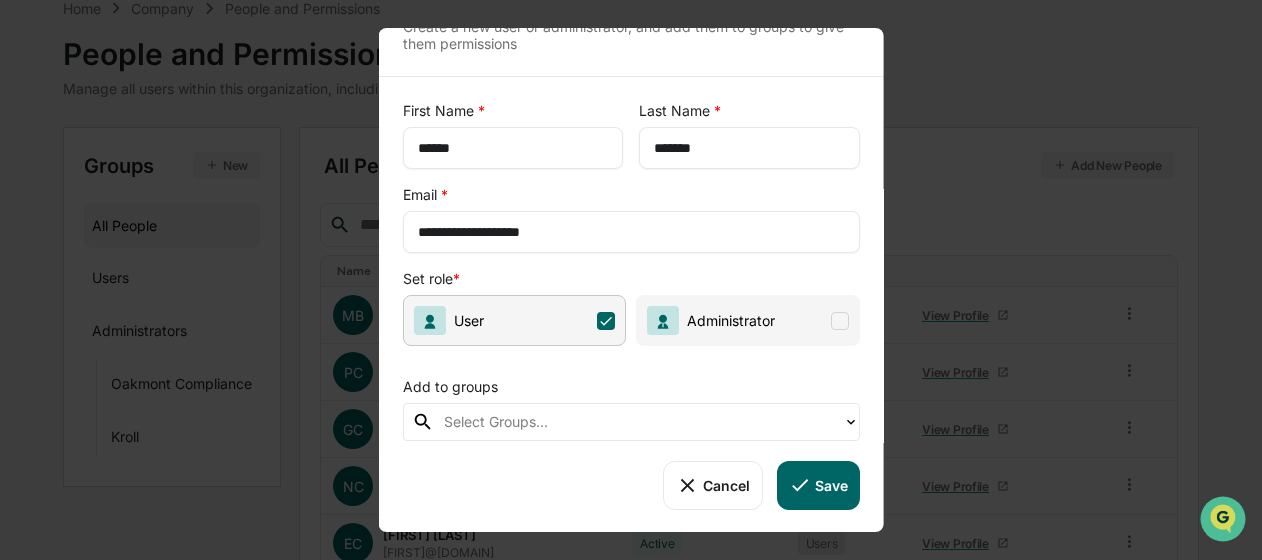 scroll, scrollTop: 100, scrollLeft: 0, axis: vertical 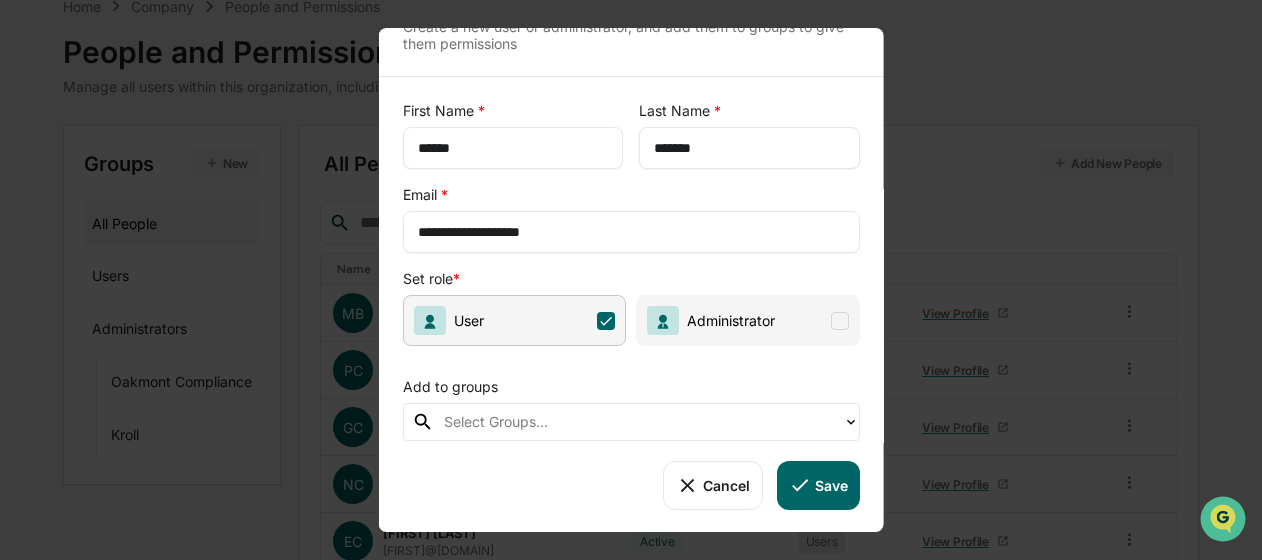 click on "Save" at bounding box center [817, 485] 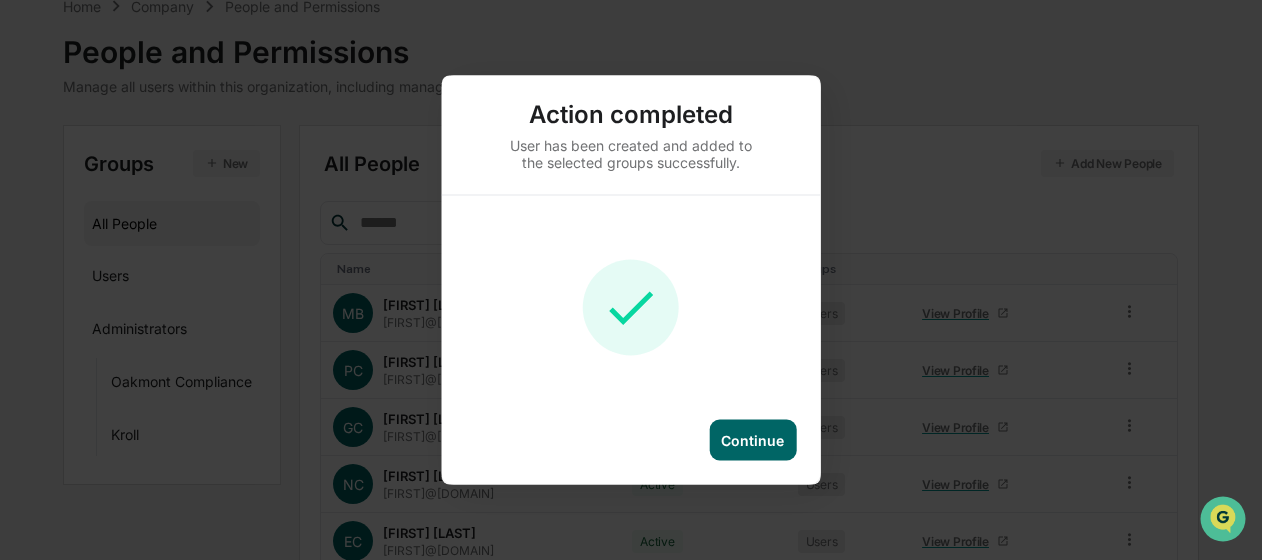 click on "Continue" at bounding box center [752, 440] 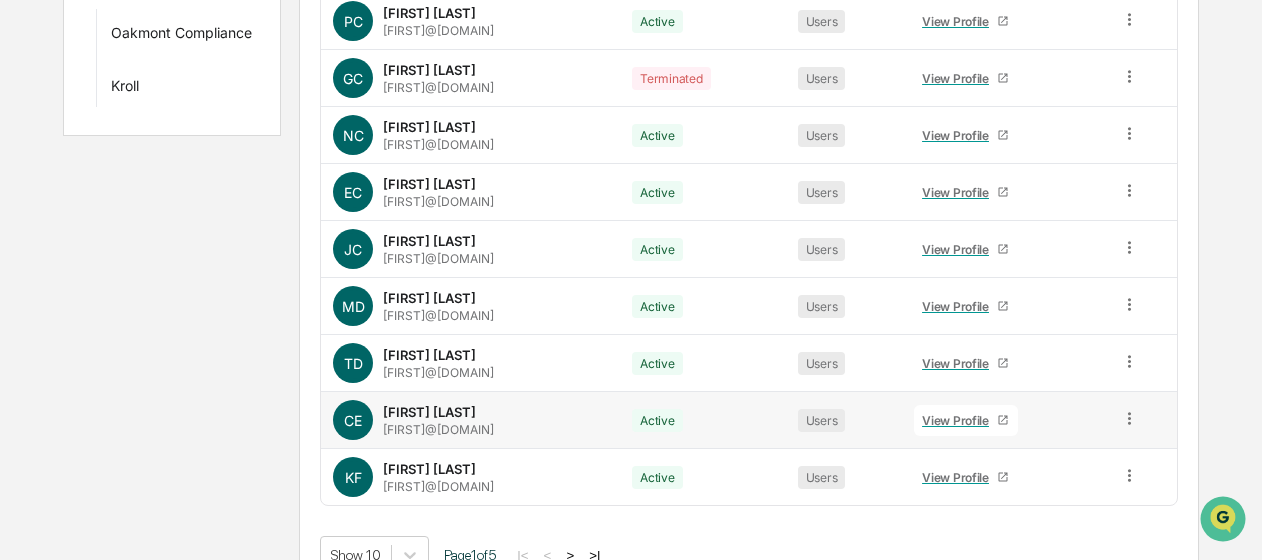 scroll, scrollTop: 477, scrollLeft: 0, axis: vertical 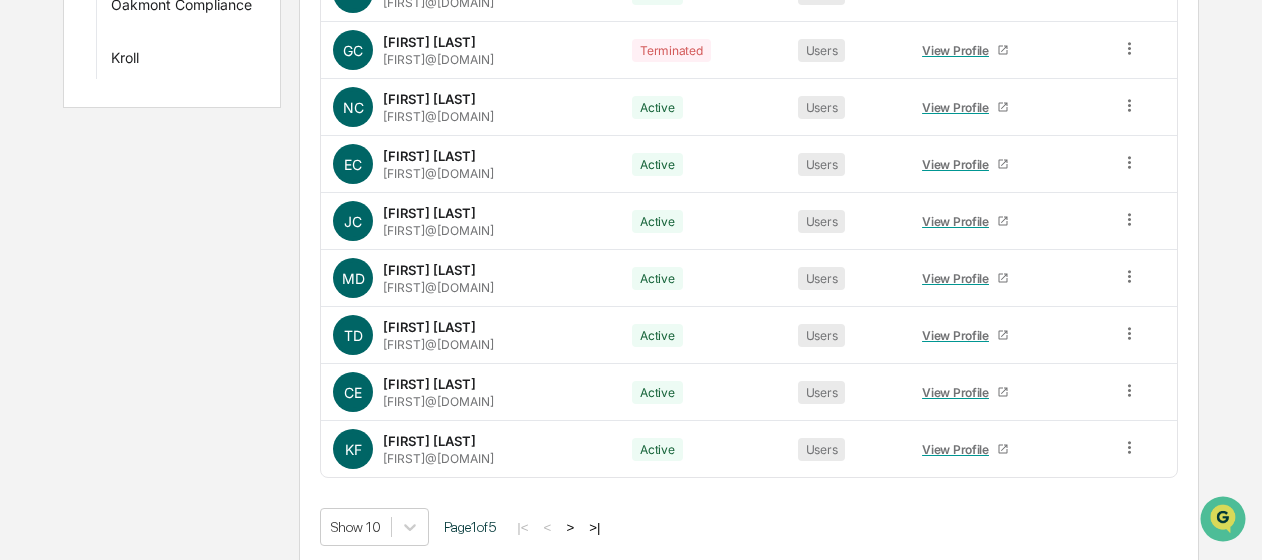 click on ">" at bounding box center [570, 527] 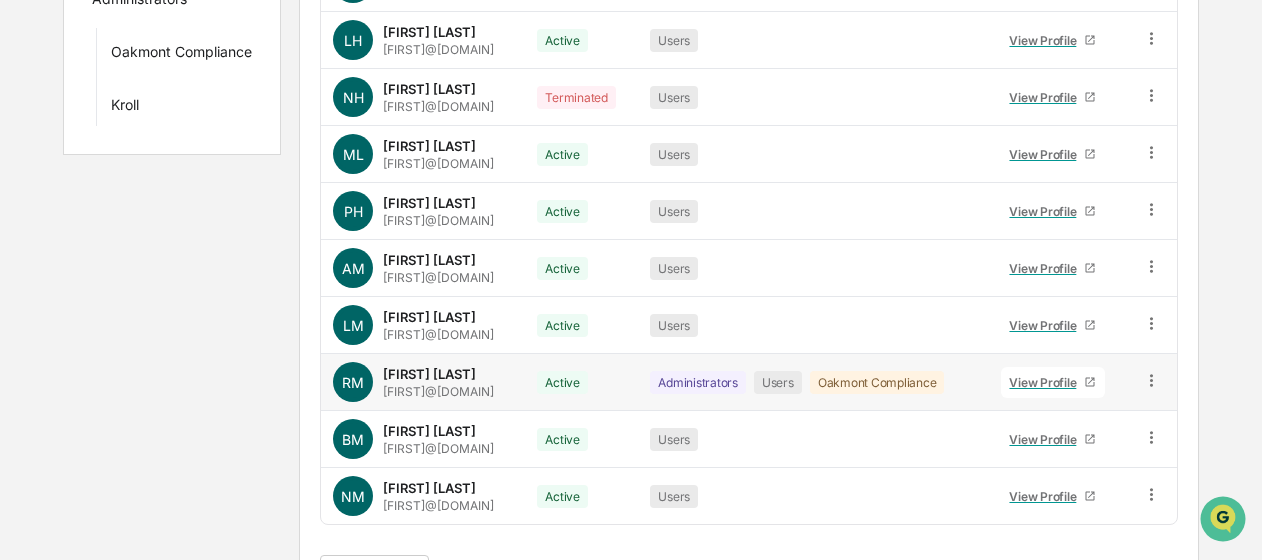 scroll, scrollTop: 477, scrollLeft: 0, axis: vertical 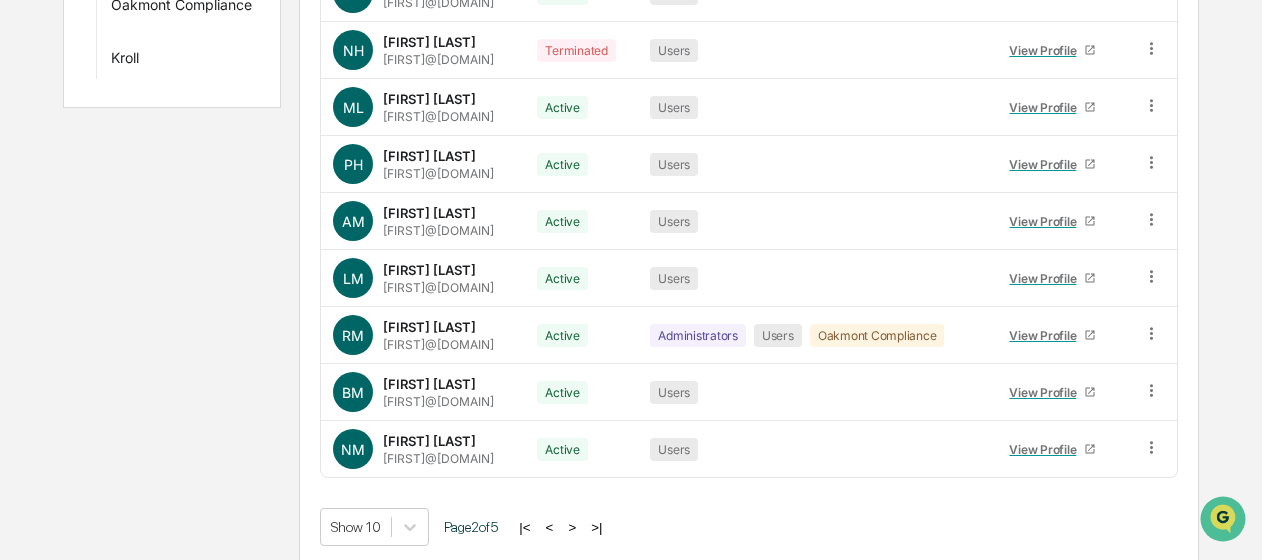 click on ">" at bounding box center (572, 527) 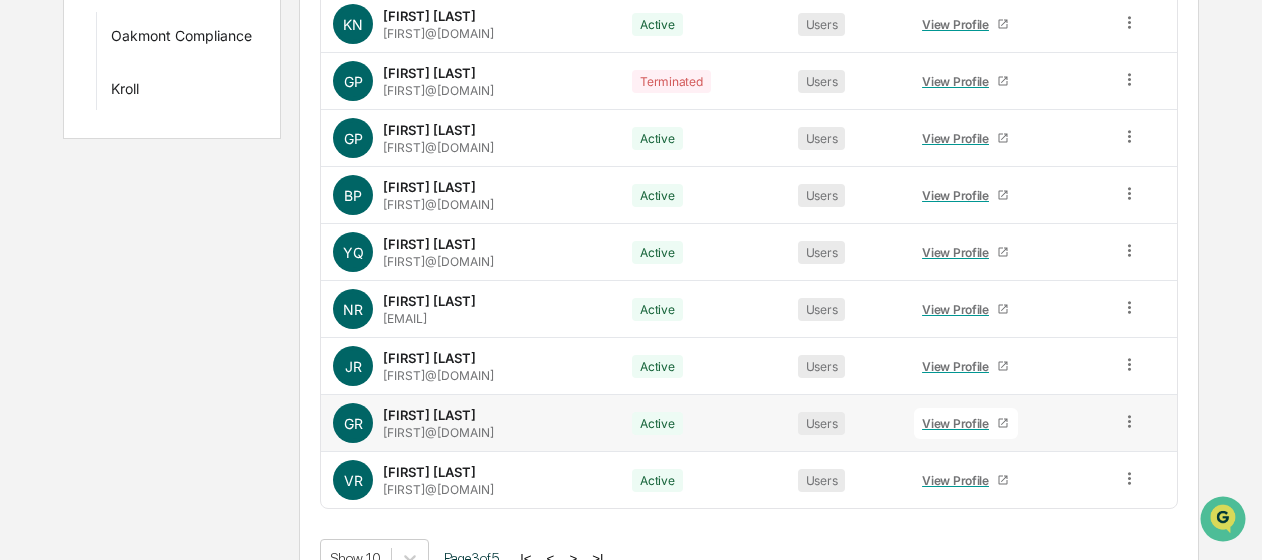 scroll, scrollTop: 477, scrollLeft: 0, axis: vertical 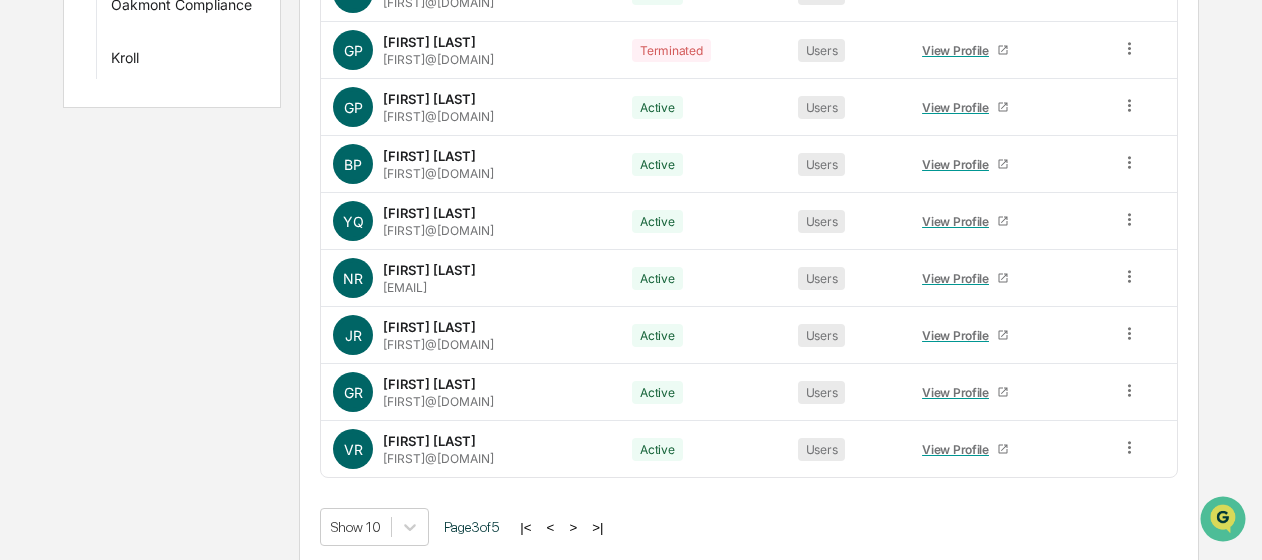 click on ">" at bounding box center (573, 527) 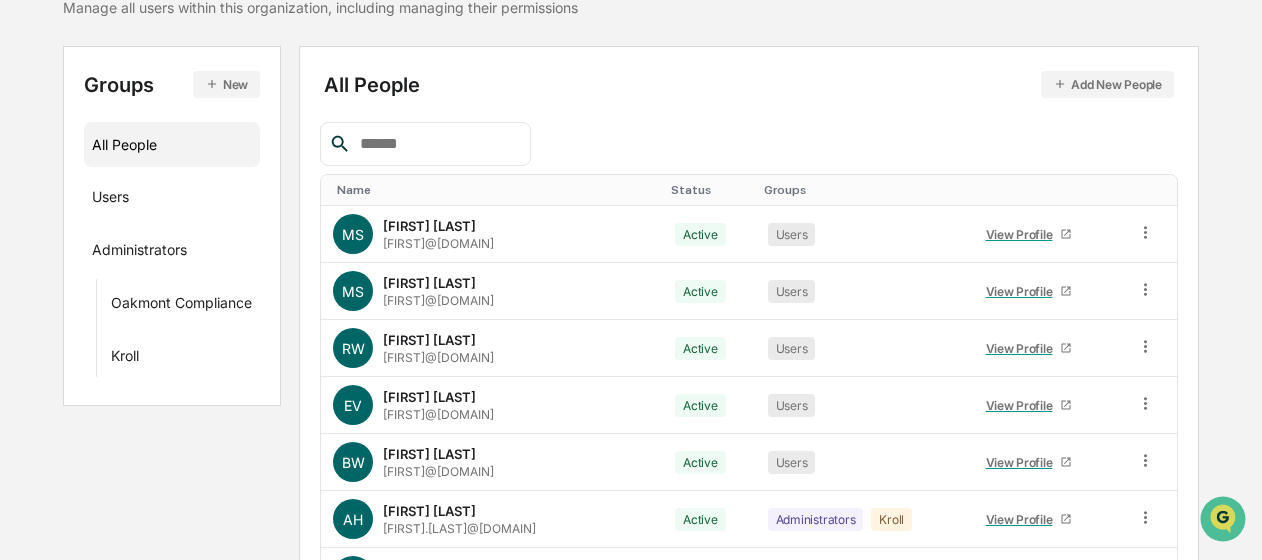 scroll, scrollTop: 177, scrollLeft: 0, axis: vertical 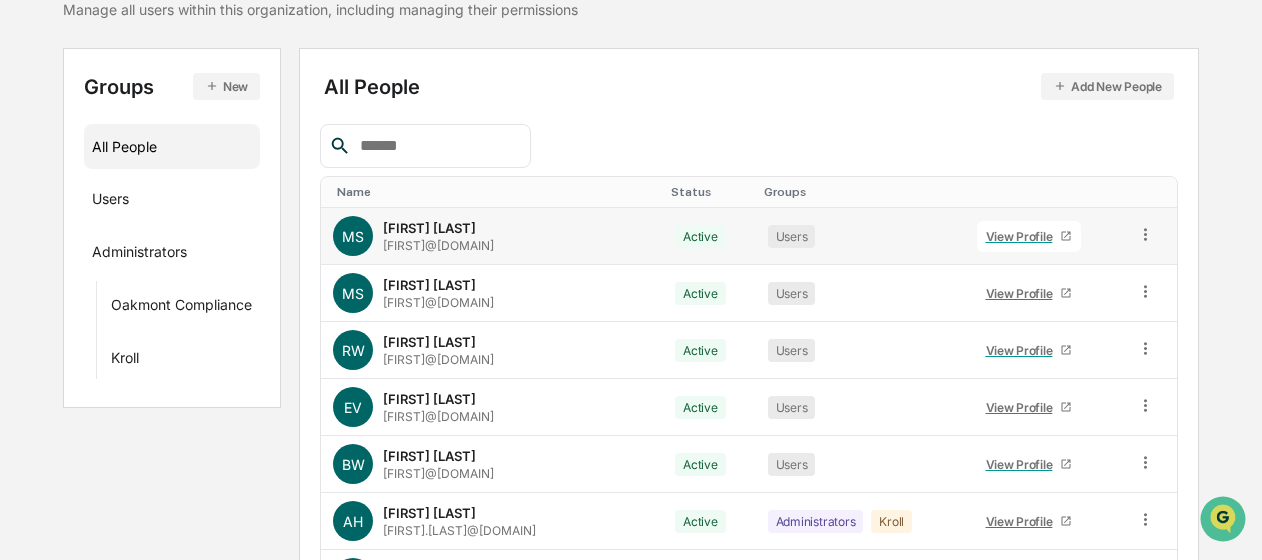 click 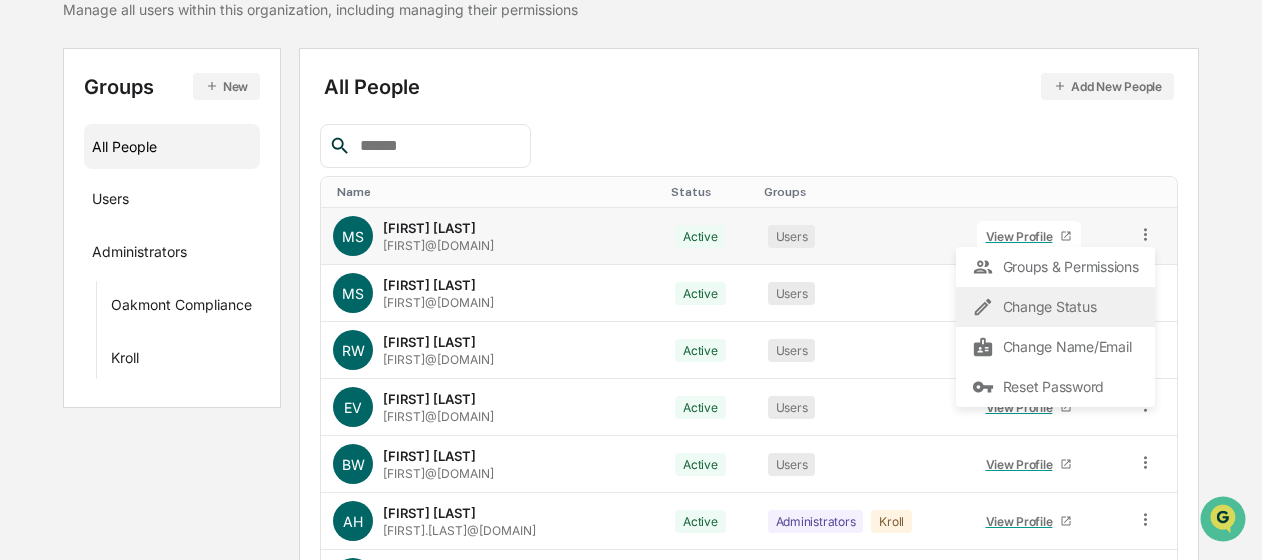 click on "Change Status" at bounding box center (1055, 307) 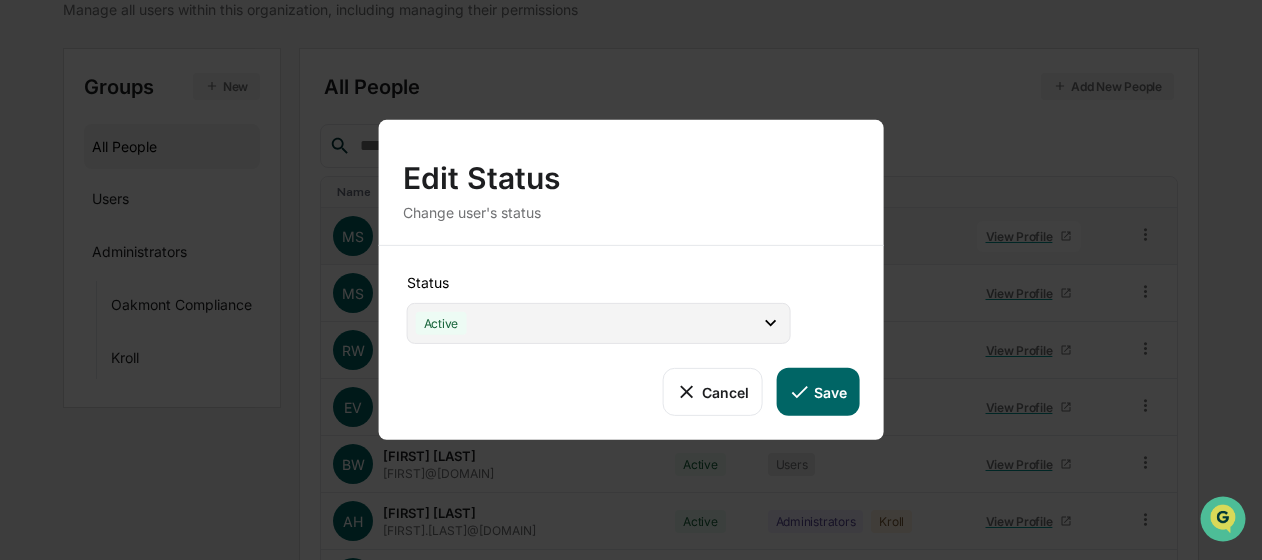 click on "Active" at bounding box center (599, 323) 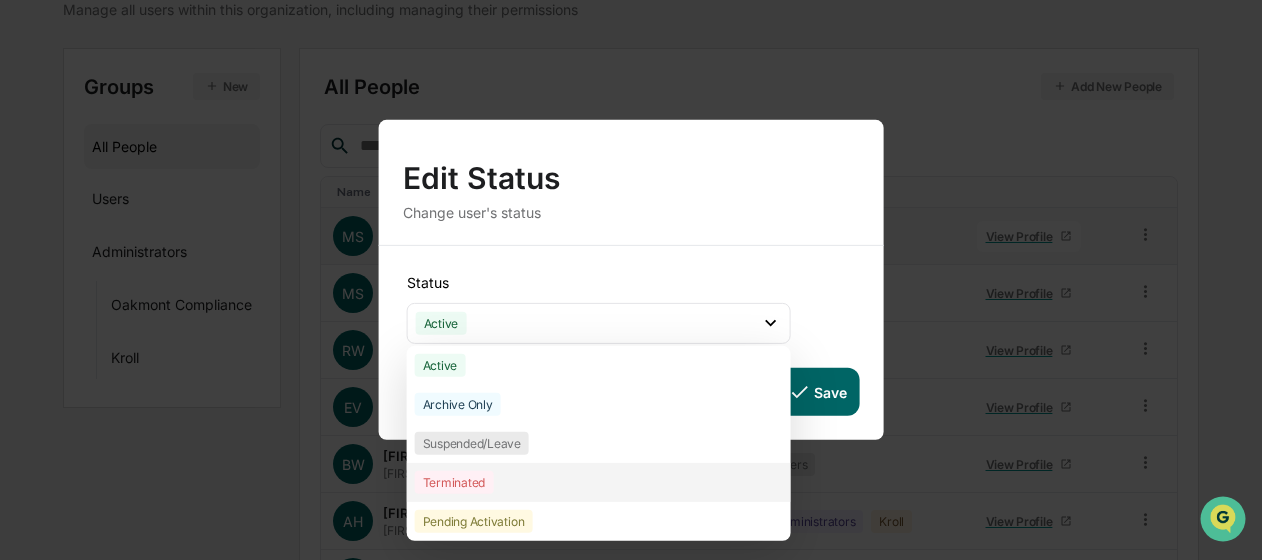 click on "Terminated" at bounding box center [599, 482] 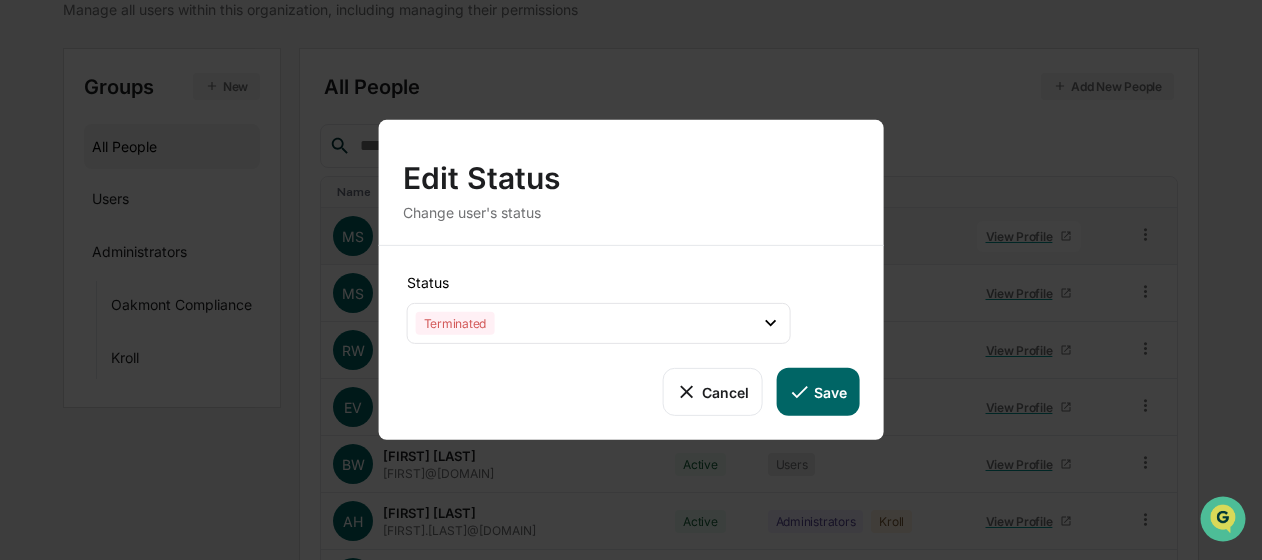click on "Save" at bounding box center (817, 392) 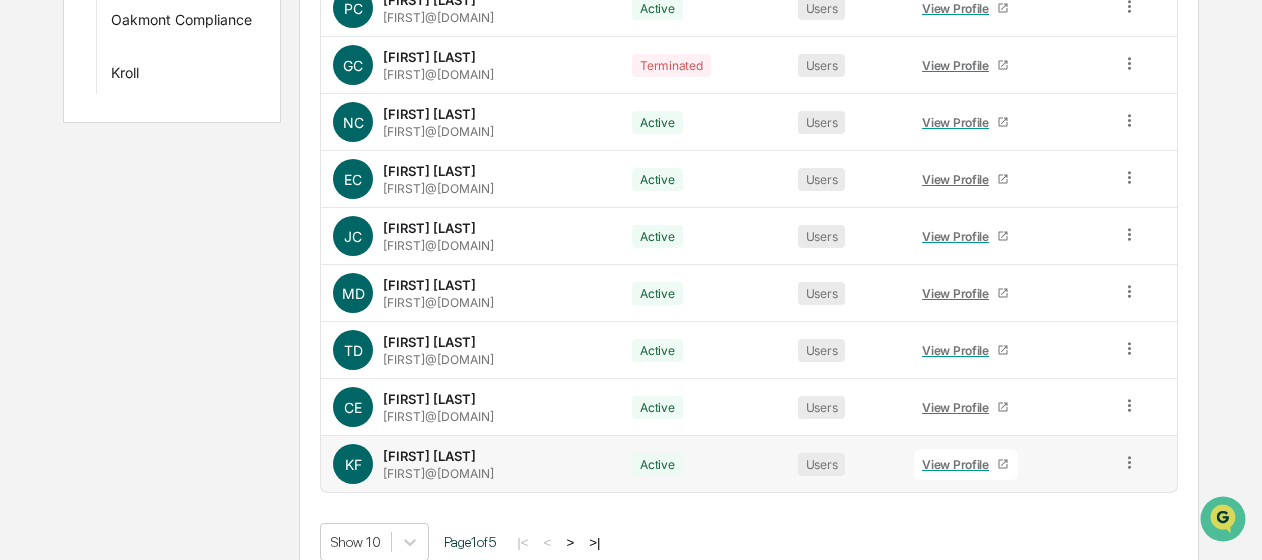 scroll, scrollTop: 477, scrollLeft: 0, axis: vertical 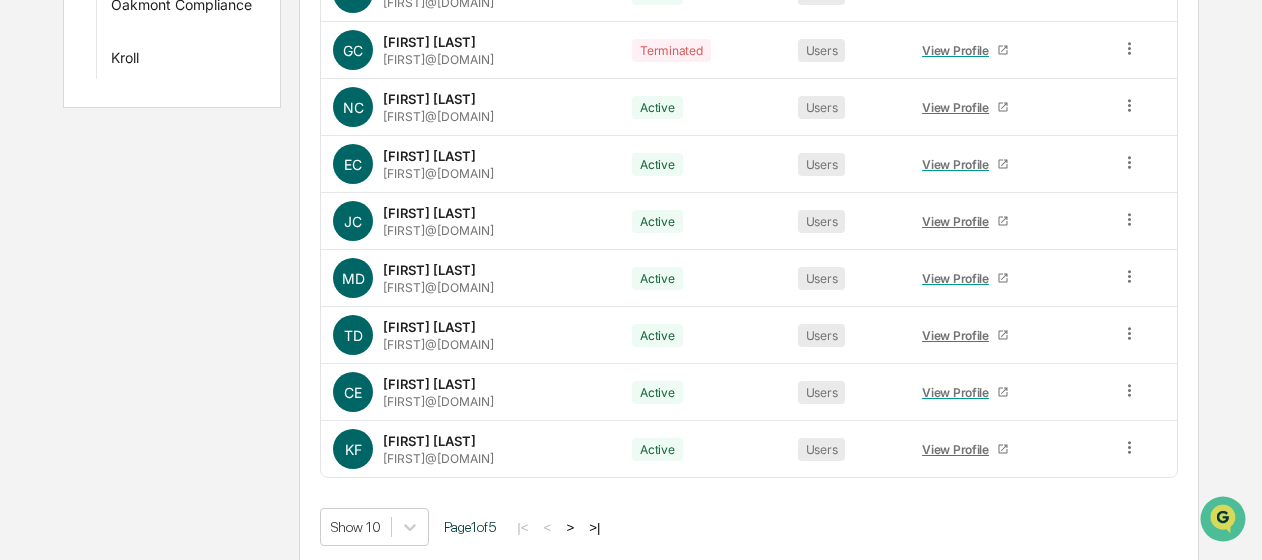 click on ">" at bounding box center (570, 527) 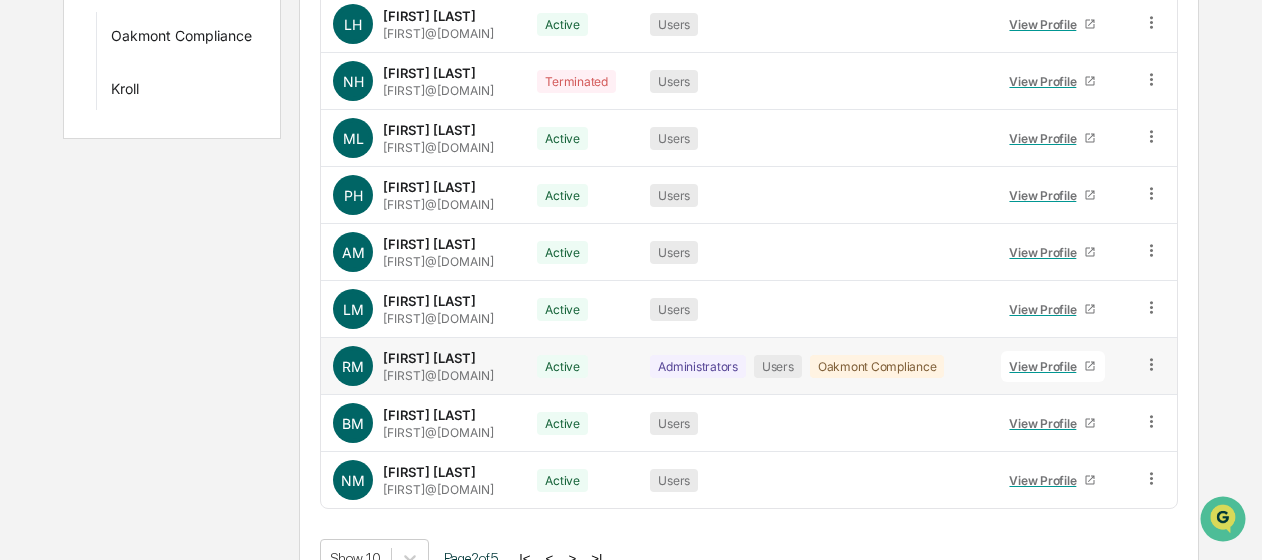 scroll, scrollTop: 477, scrollLeft: 0, axis: vertical 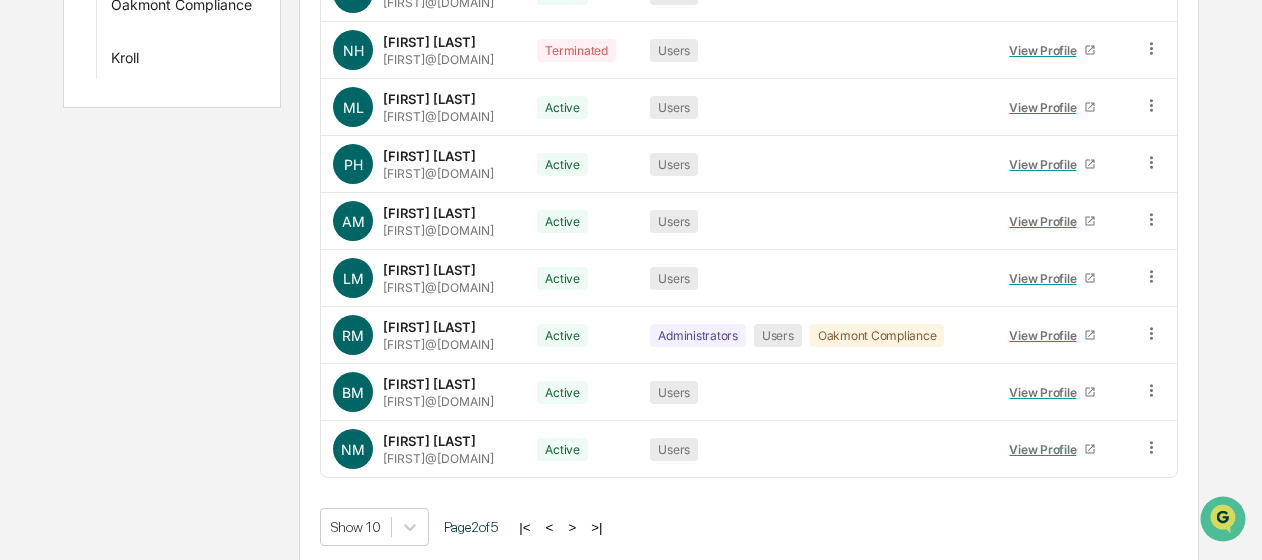 click on ">" at bounding box center [572, 527] 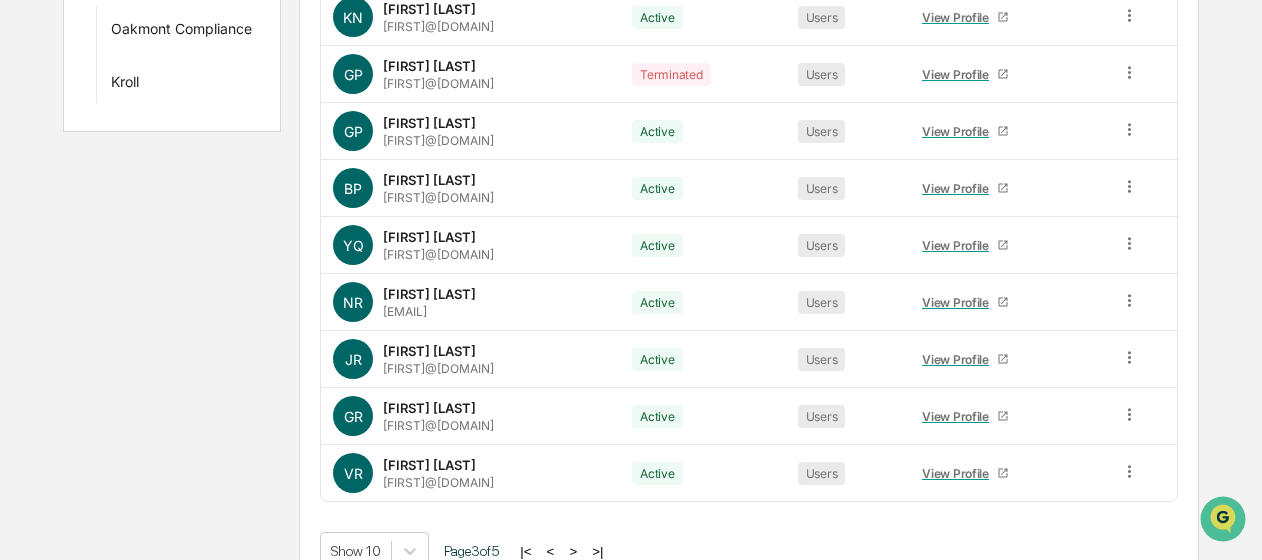 scroll, scrollTop: 477, scrollLeft: 0, axis: vertical 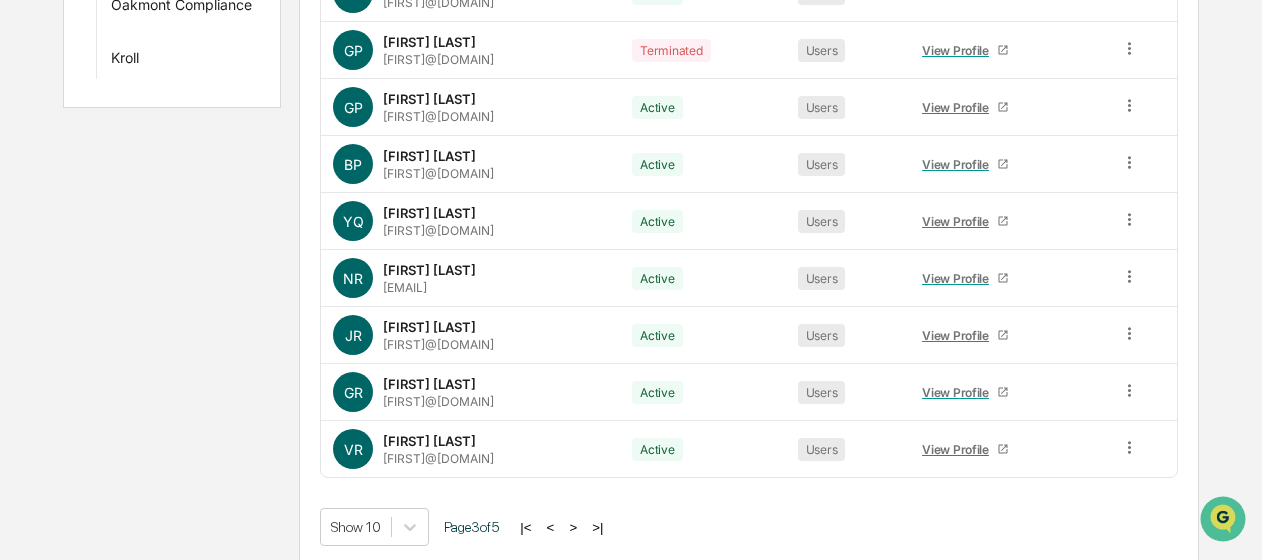 click on ">" at bounding box center (573, 527) 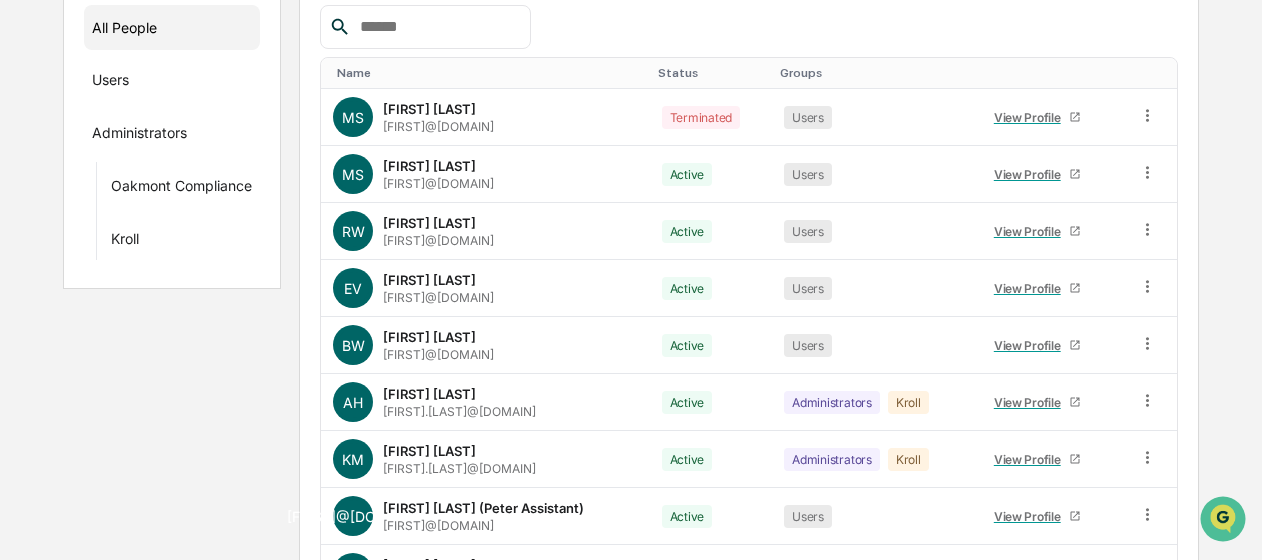 scroll, scrollTop: 477, scrollLeft: 0, axis: vertical 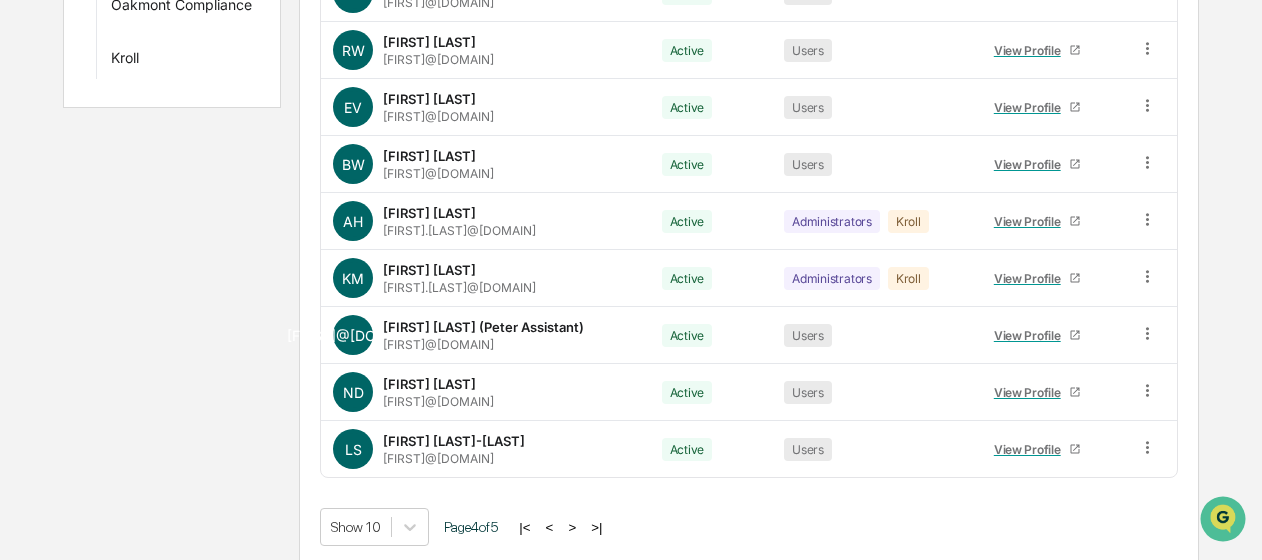 click on ">" at bounding box center (572, 527) 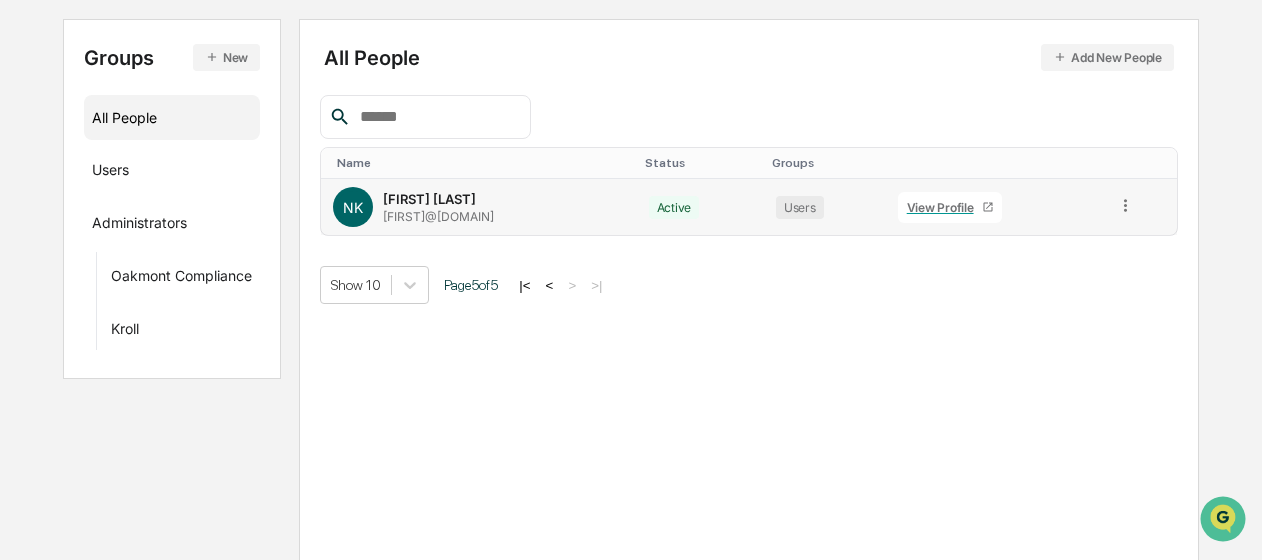 click on "View Profile" at bounding box center (944, 207) 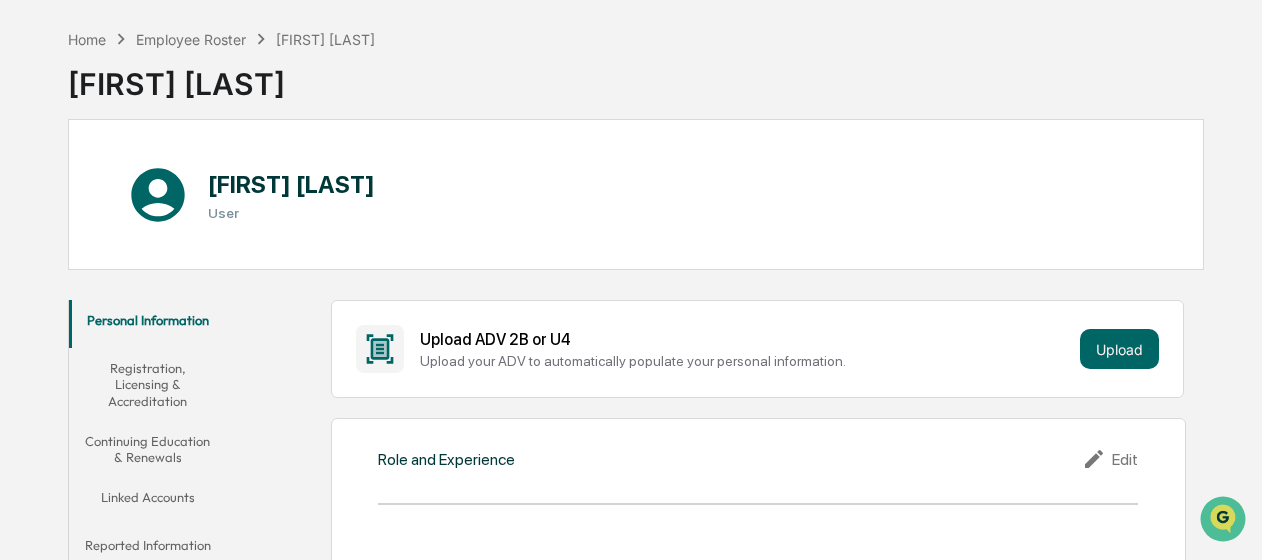scroll, scrollTop: 0, scrollLeft: 0, axis: both 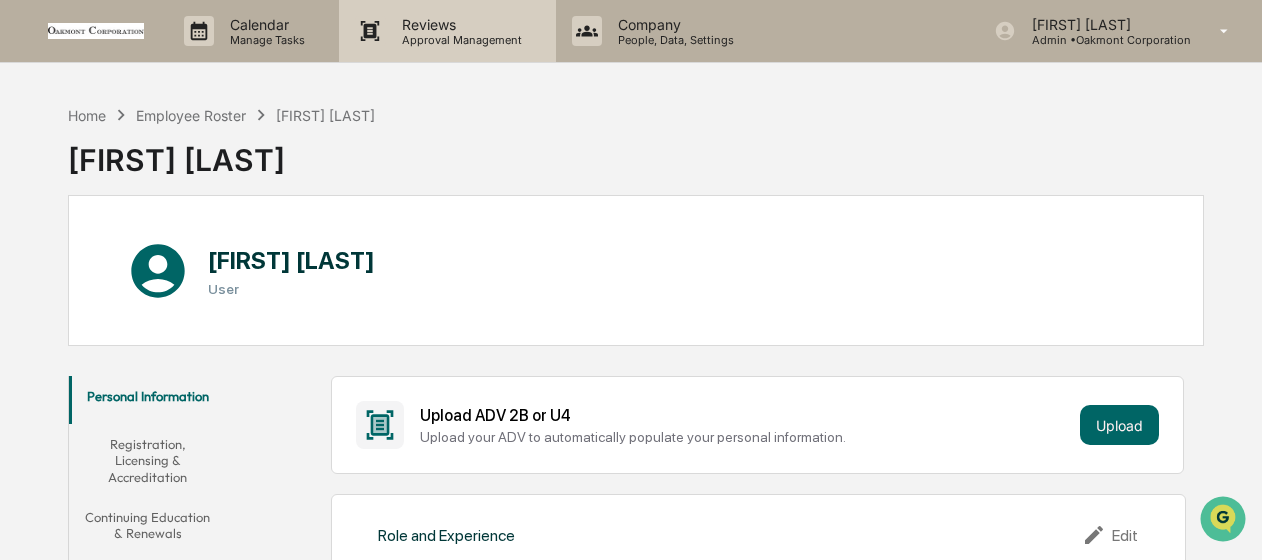 click on "Reviews" at bounding box center [459, 24] 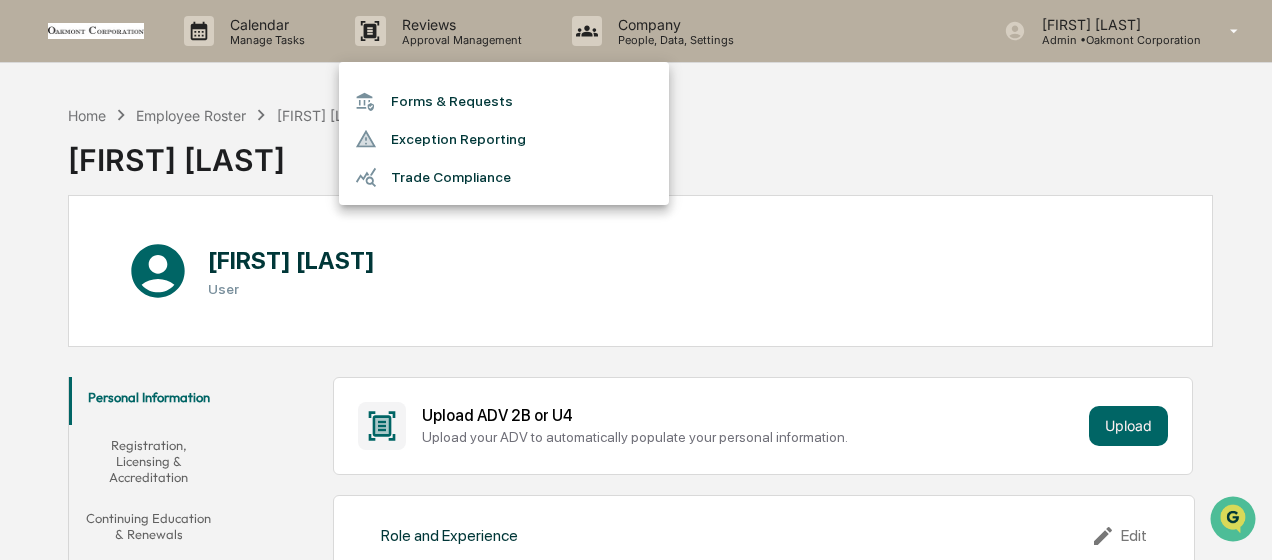 click at bounding box center [636, 280] 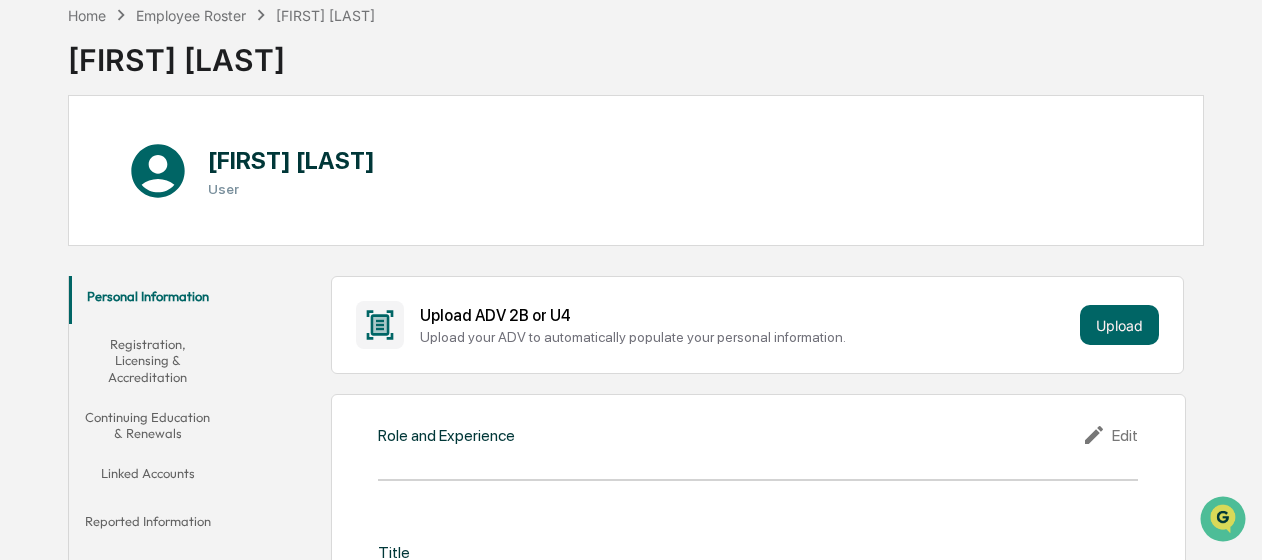 scroll, scrollTop: 0, scrollLeft: 0, axis: both 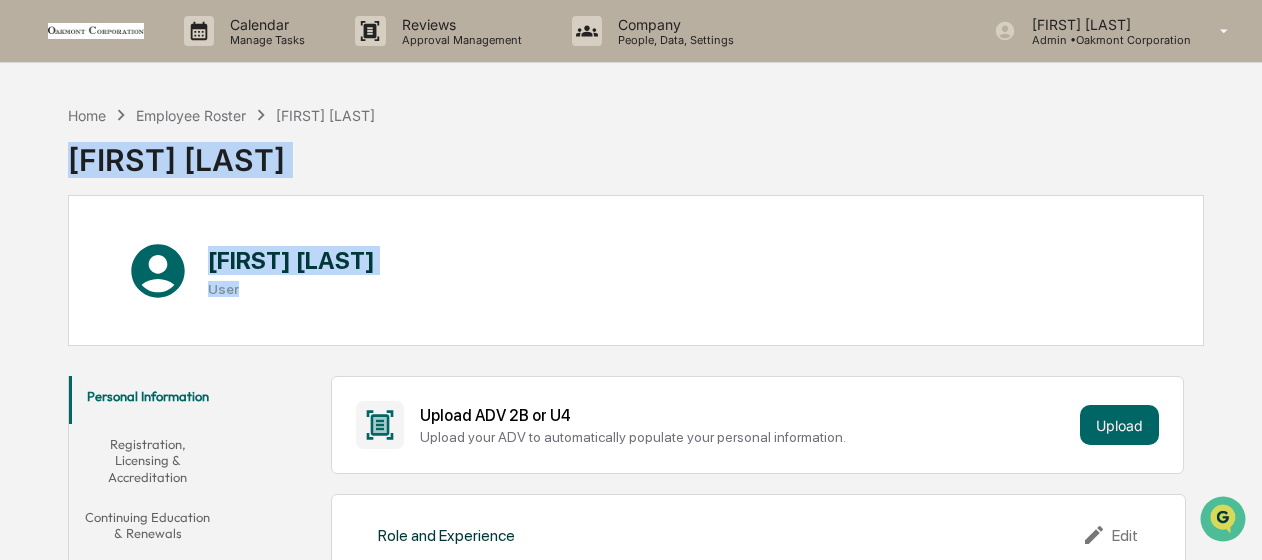 drag, startPoint x: 279, startPoint y: 292, endPoint x: 18, endPoint y: 154, distance: 295.23718 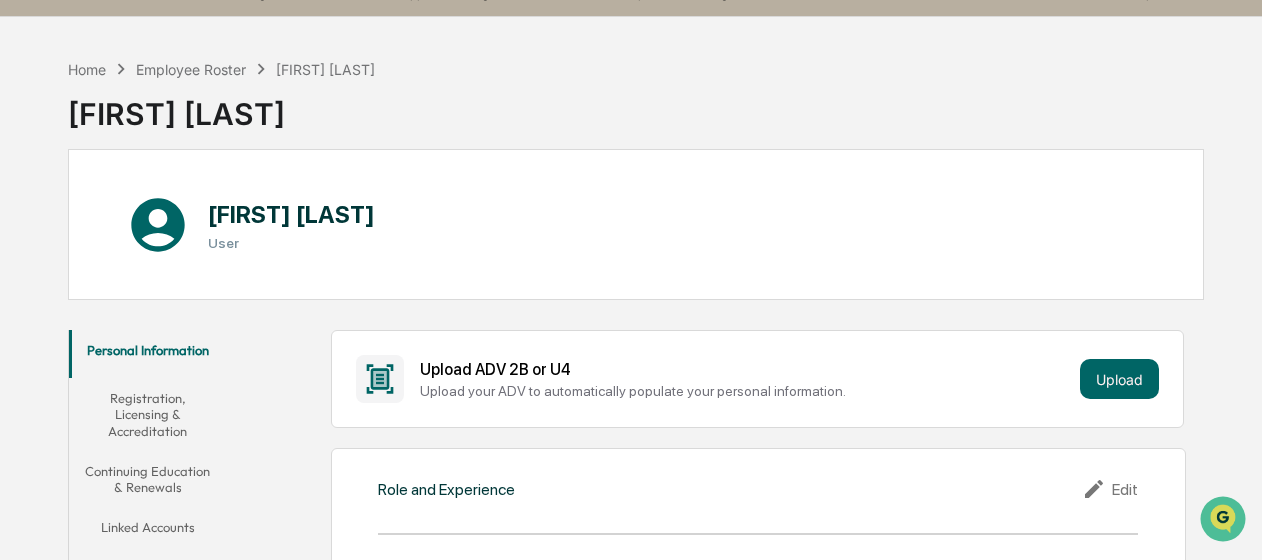 scroll, scrollTop: 0, scrollLeft: 0, axis: both 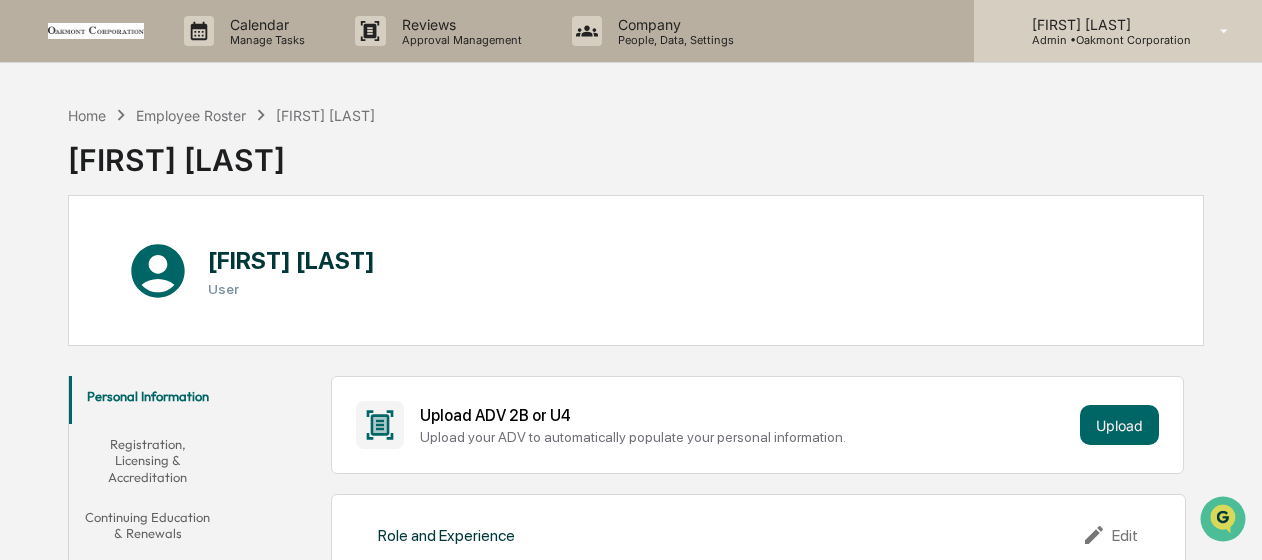 click on "Admin •  Oakmont Corporation" at bounding box center [1103, 40] 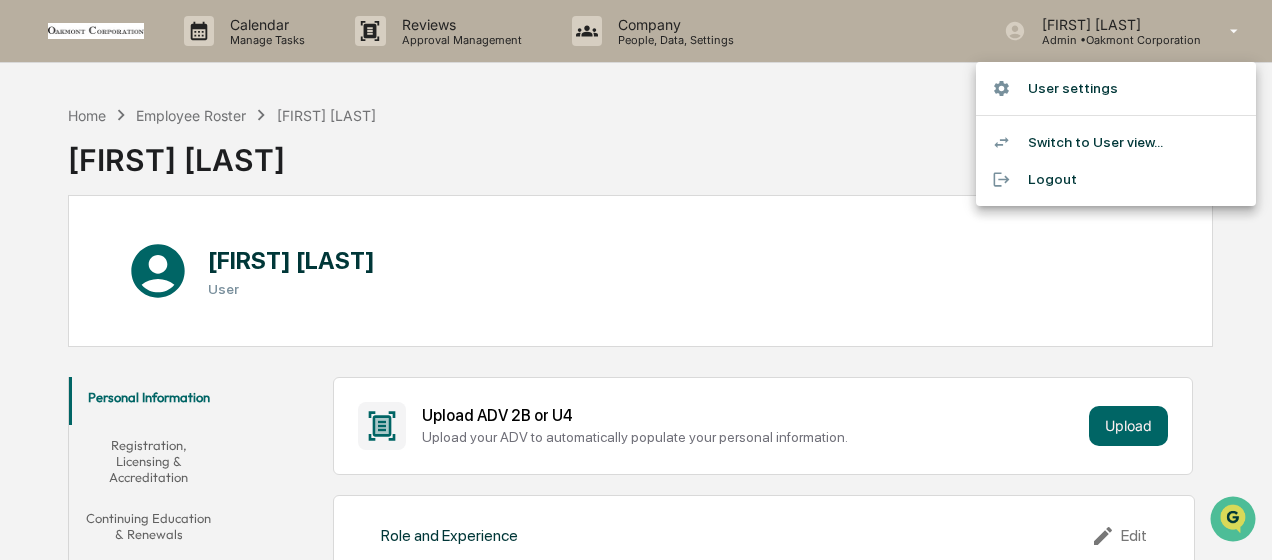 click on "Switch to User view..." at bounding box center [1116, 142] 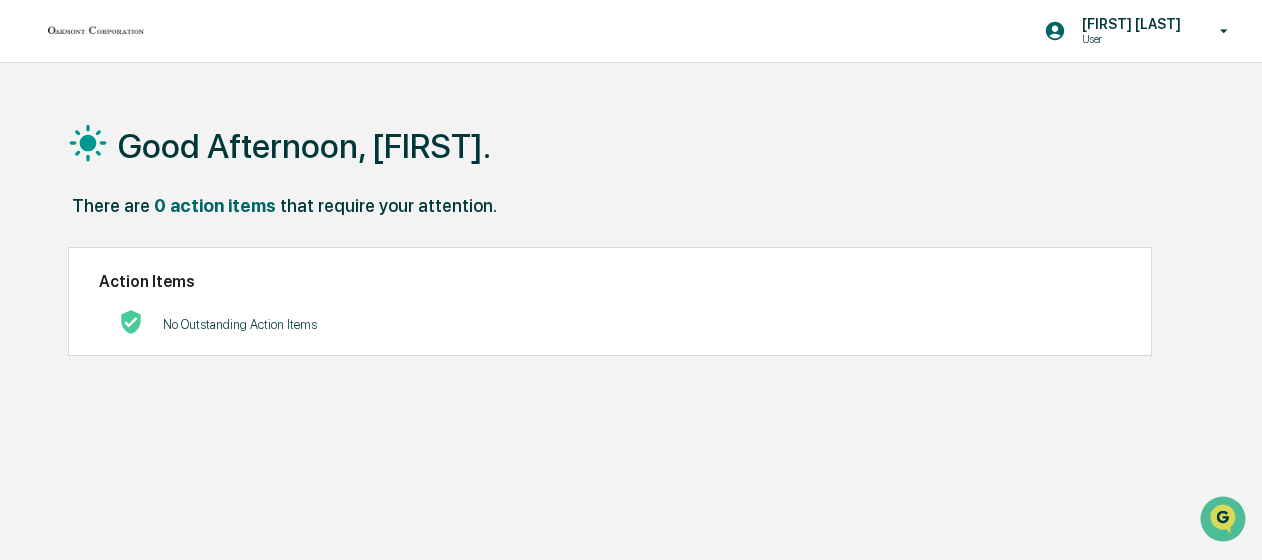 drag, startPoint x: 908, startPoint y: 149, endPoint x: 873, endPoint y: 153, distance: 35.22783 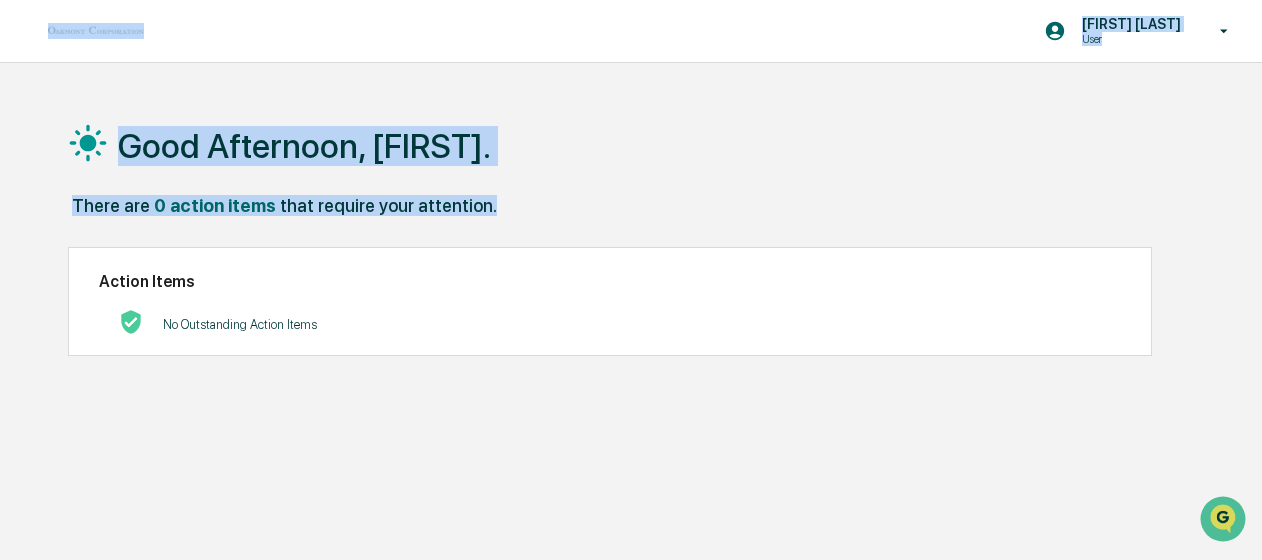 drag, startPoint x: 488, startPoint y: 209, endPoint x: 31, endPoint y: 31, distance: 490.44165 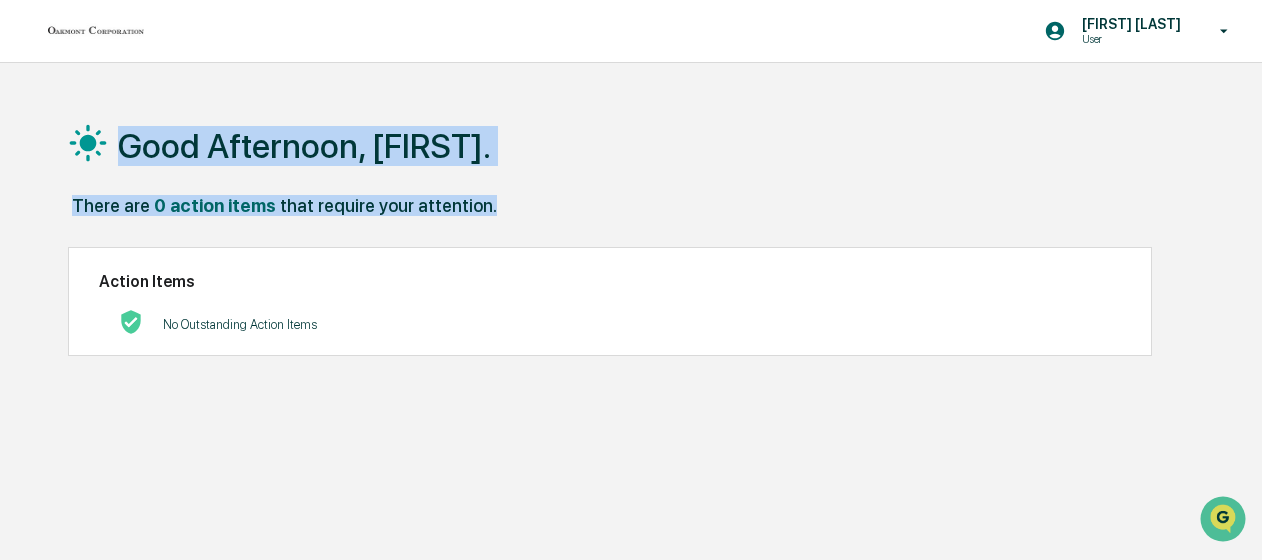 drag, startPoint x: 488, startPoint y: 208, endPoint x: 57, endPoint y: 138, distance: 436.64746 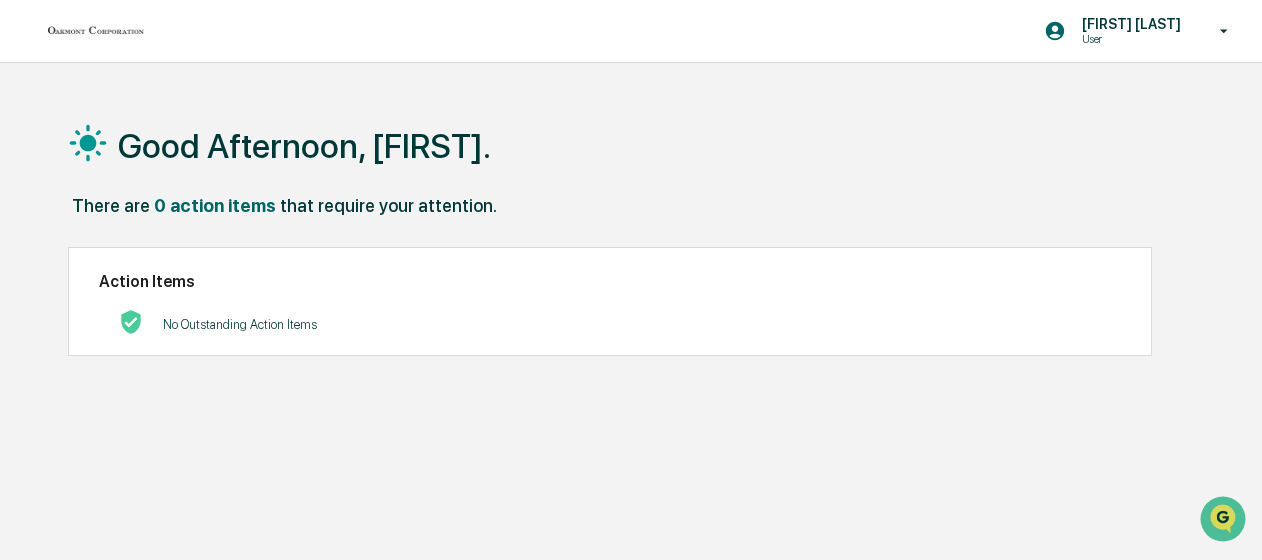 click on "There are 0 action items that require your attention." at bounding box center [636, 215] 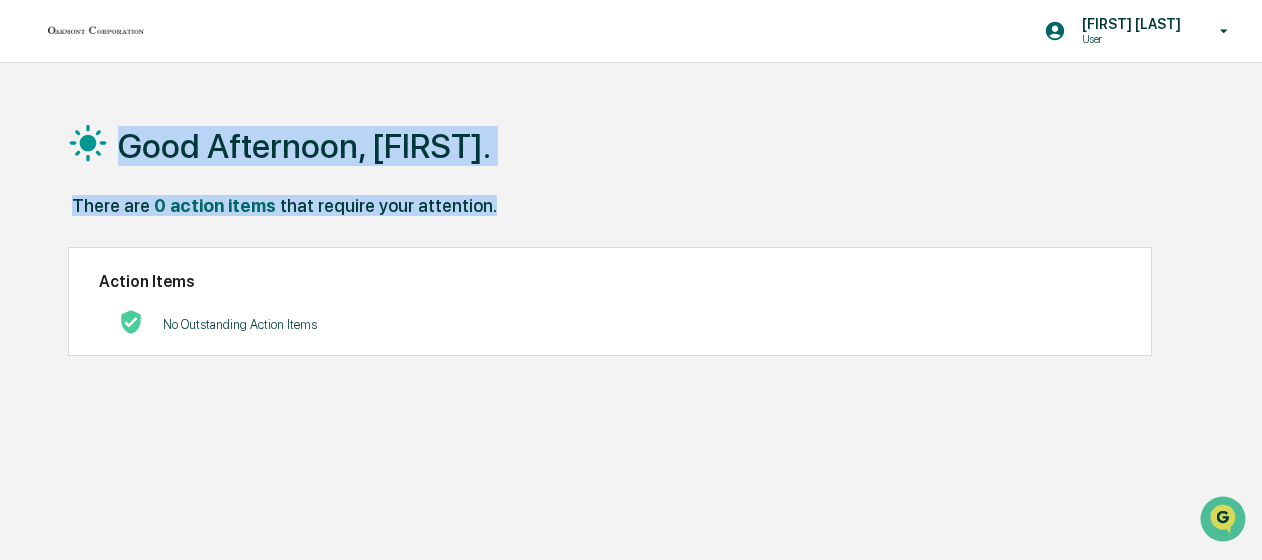 drag, startPoint x: 484, startPoint y: 206, endPoint x: 1, endPoint y: 122, distance: 490.24994 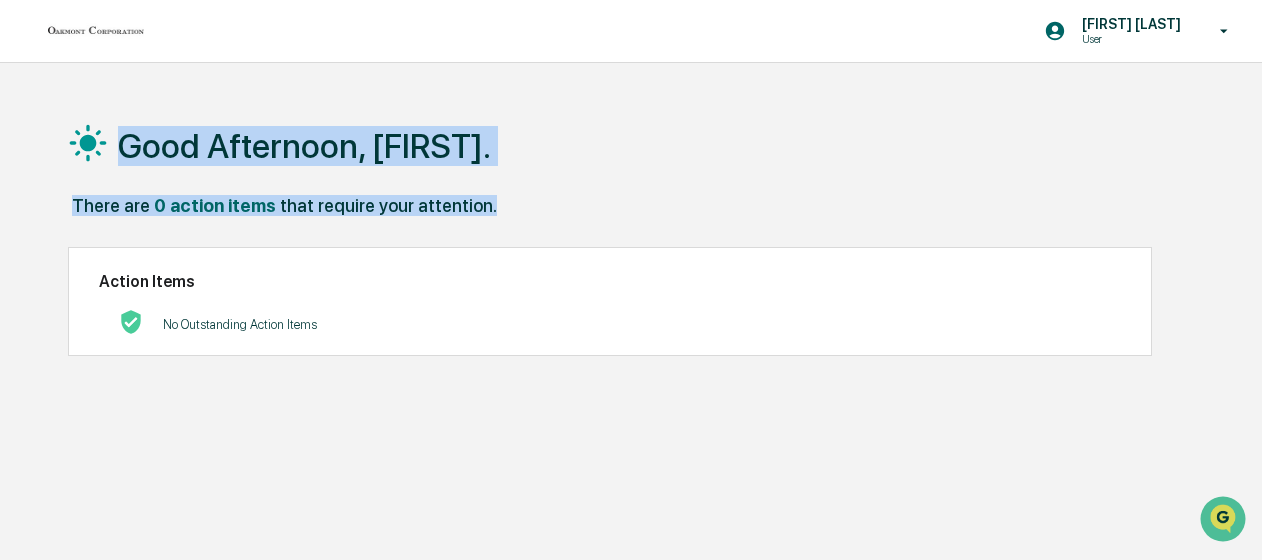 click on "Good Afternoon, Alyssa." at bounding box center [636, 145] 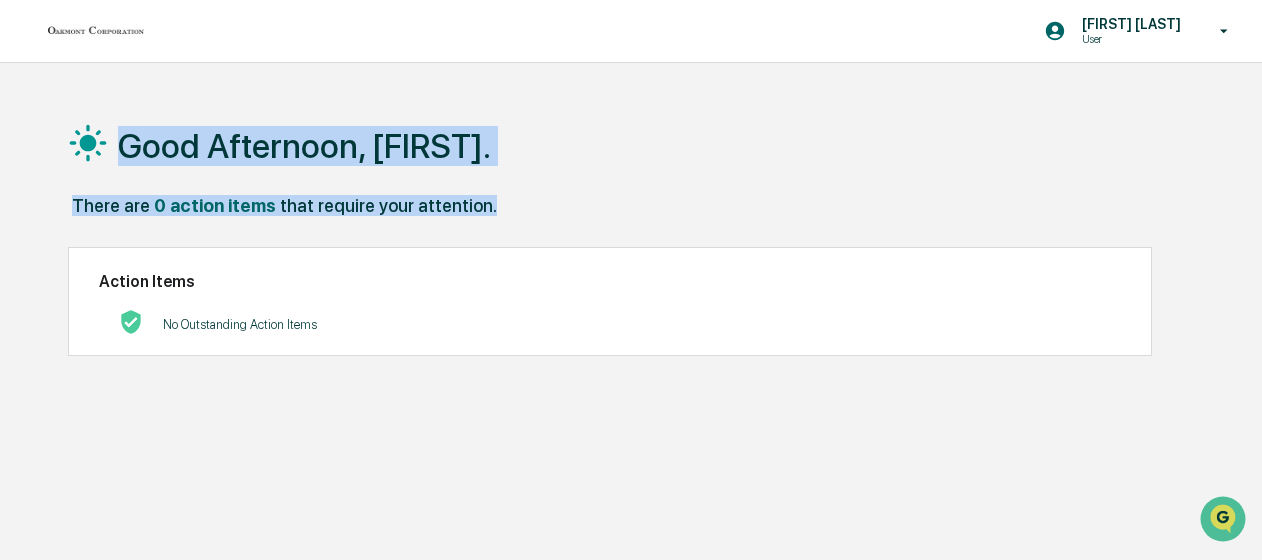 drag, startPoint x: 483, startPoint y: 214, endPoint x: -4, endPoint y: 132, distance: 493.85526 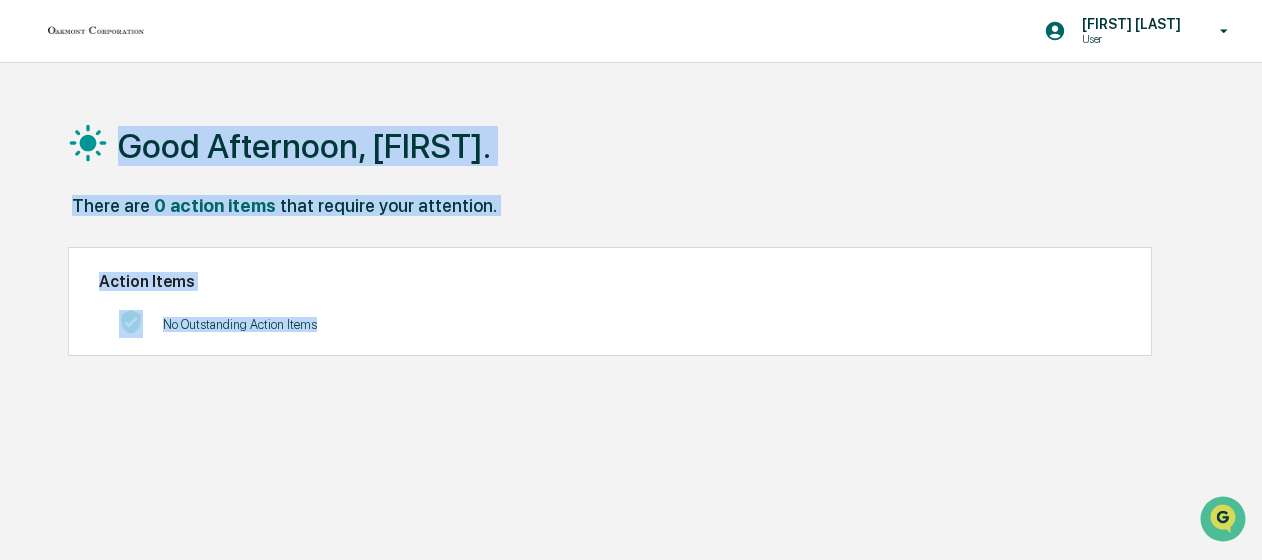 drag, startPoint x: 344, startPoint y: 329, endPoint x: 53, endPoint y: 142, distance: 345.9046 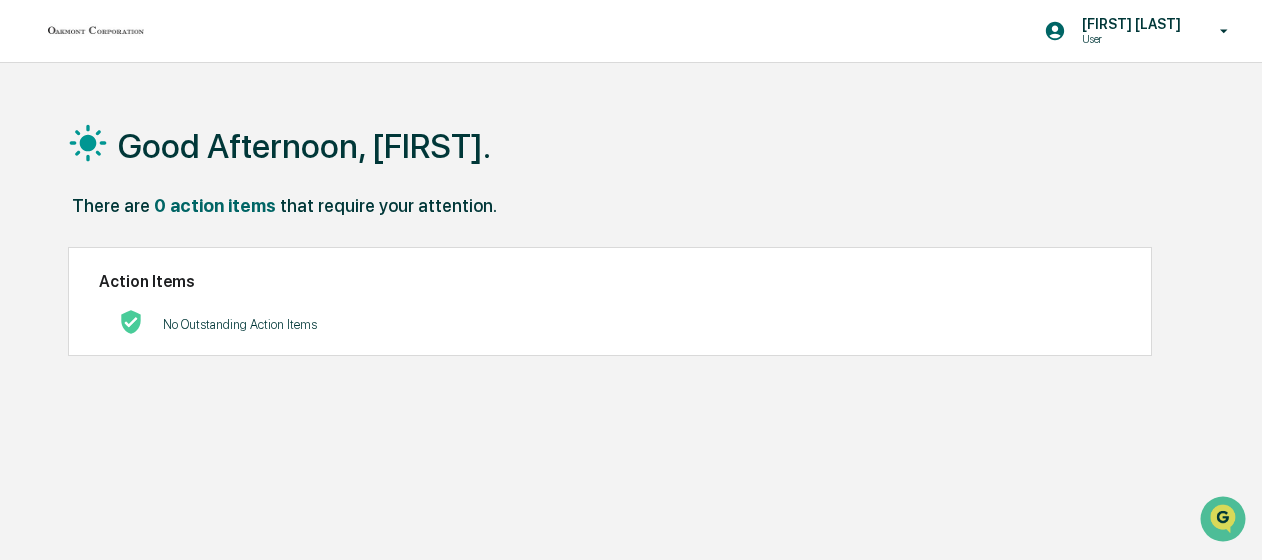 click on "There are 0 action items that require your attention." at bounding box center [636, 215] 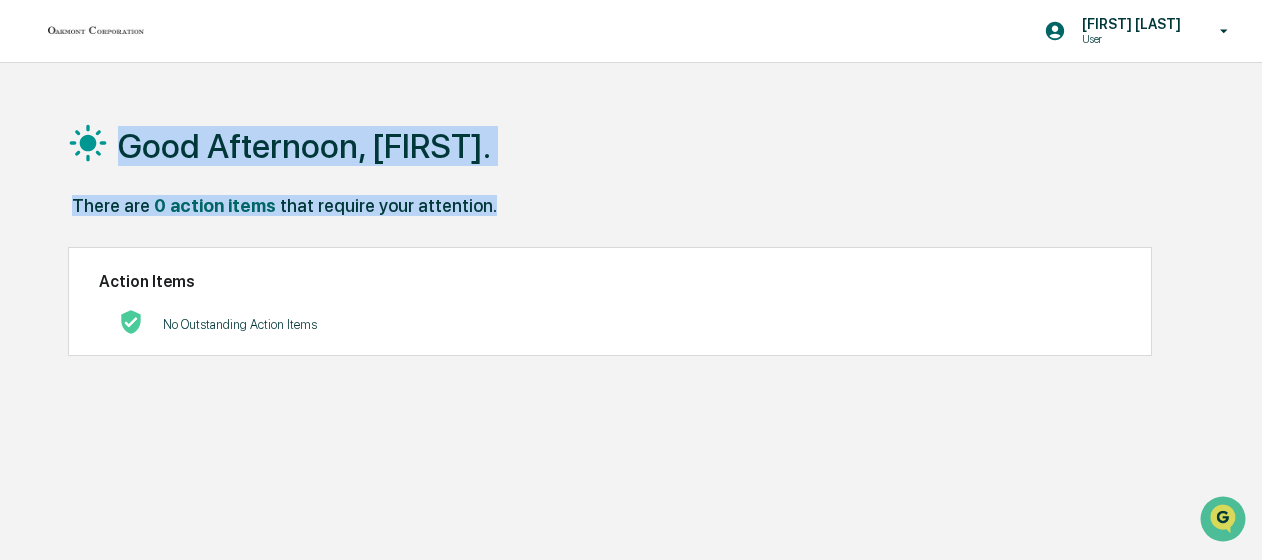 drag, startPoint x: 488, startPoint y: 202, endPoint x: 22, endPoint y: 127, distance: 471.99683 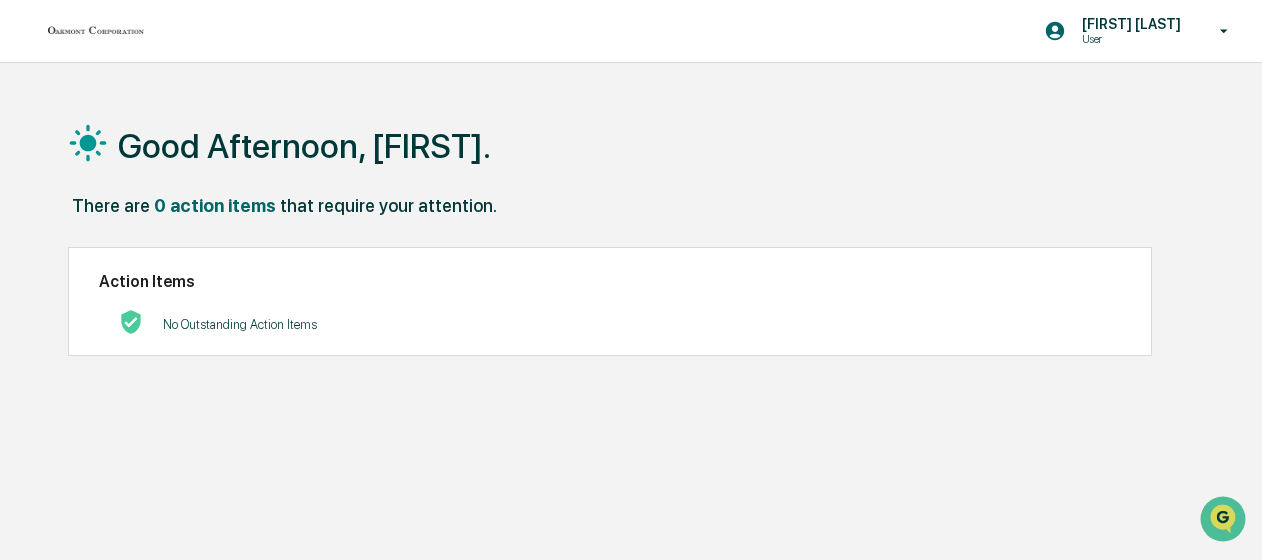 click on "Alyssa Heim User" at bounding box center [1143, 31] 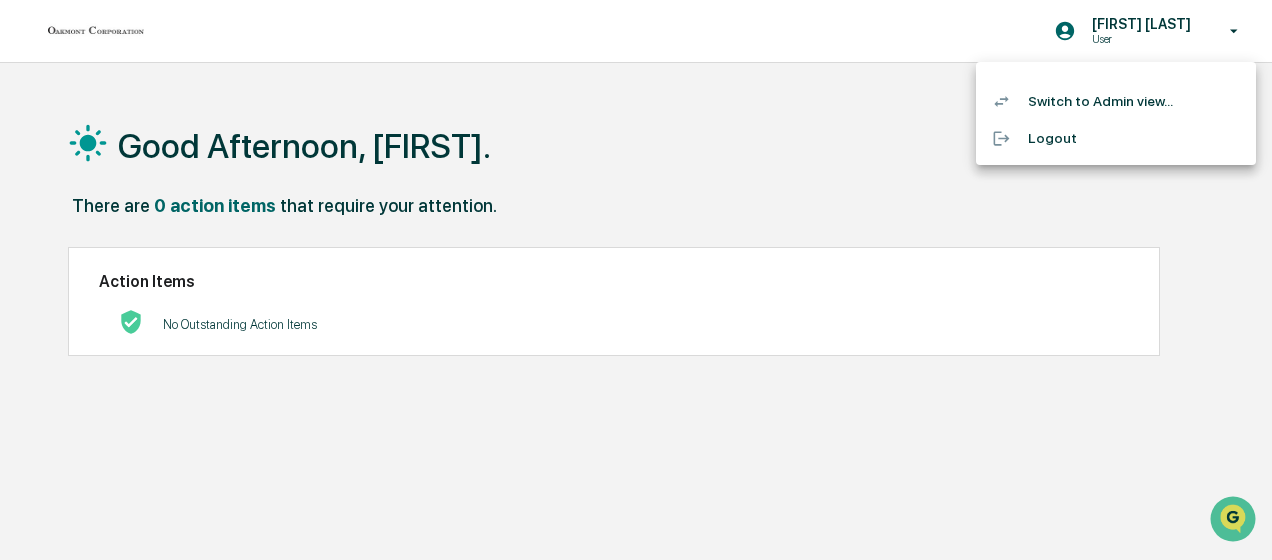 click on "Switch to Admin view..." at bounding box center [1116, 101] 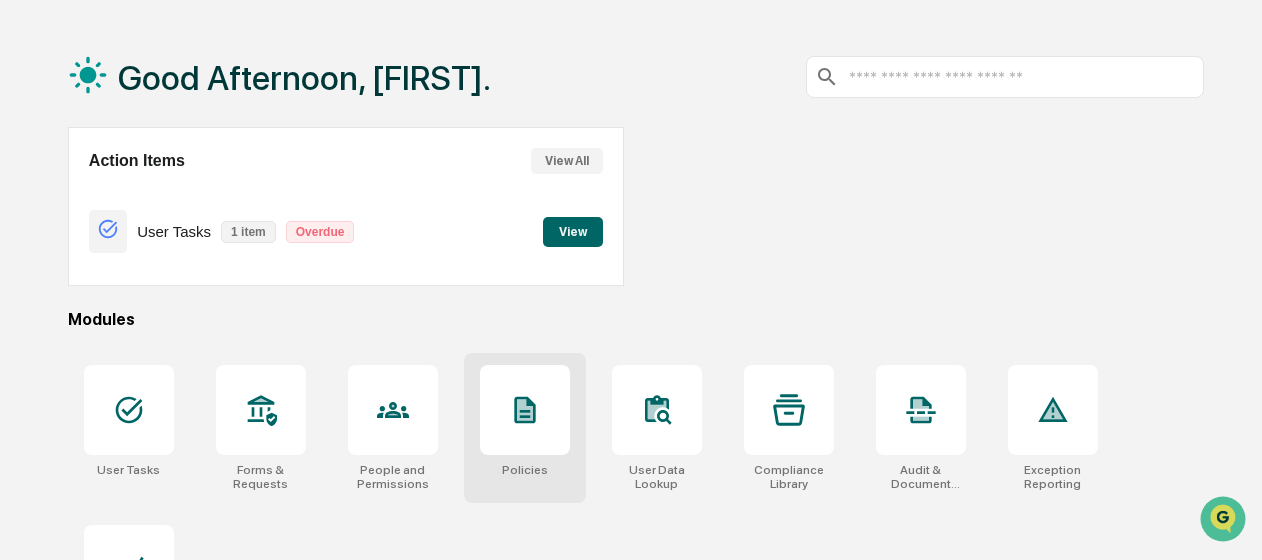 scroll, scrollTop: 100, scrollLeft: 0, axis: vertical 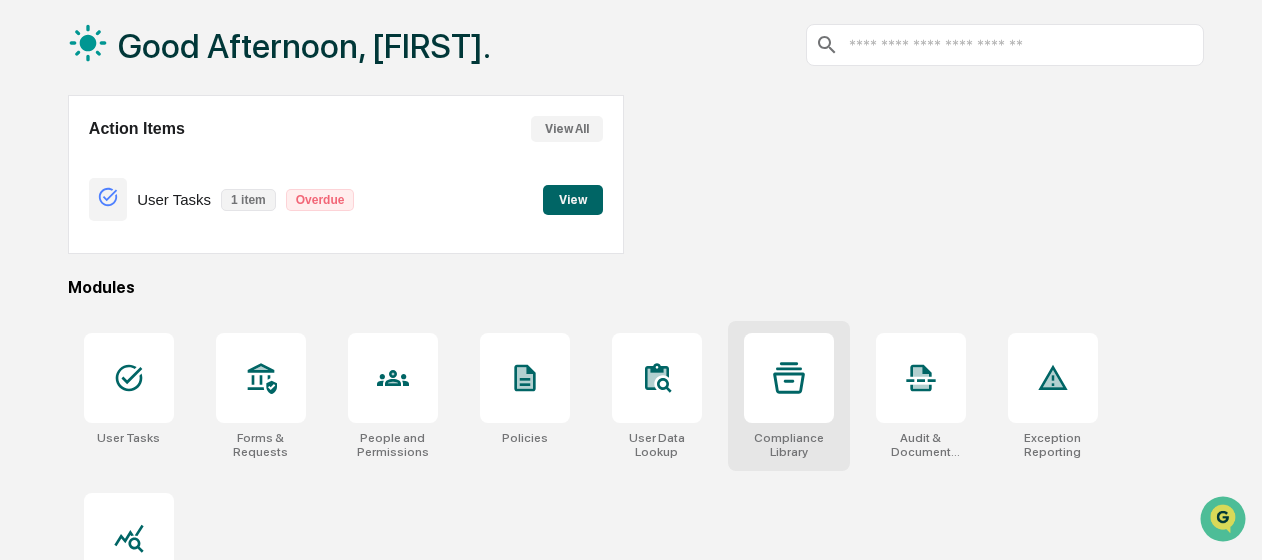 click at bounding box center (789, 378) 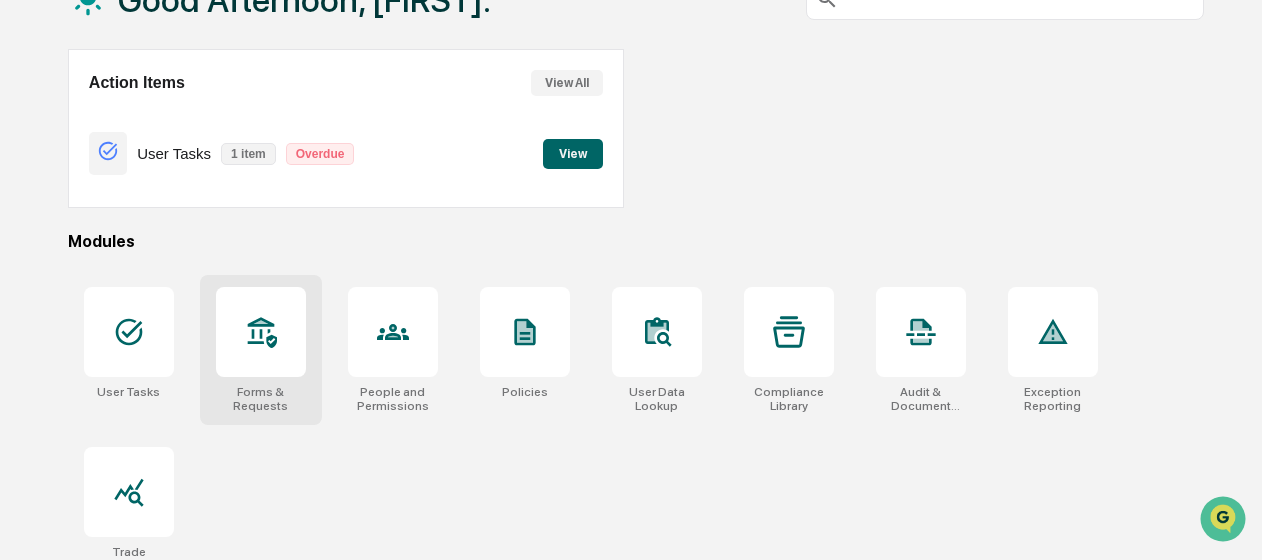scroll, scrollTop: 170, scrollLeft: 0, axis: vertical 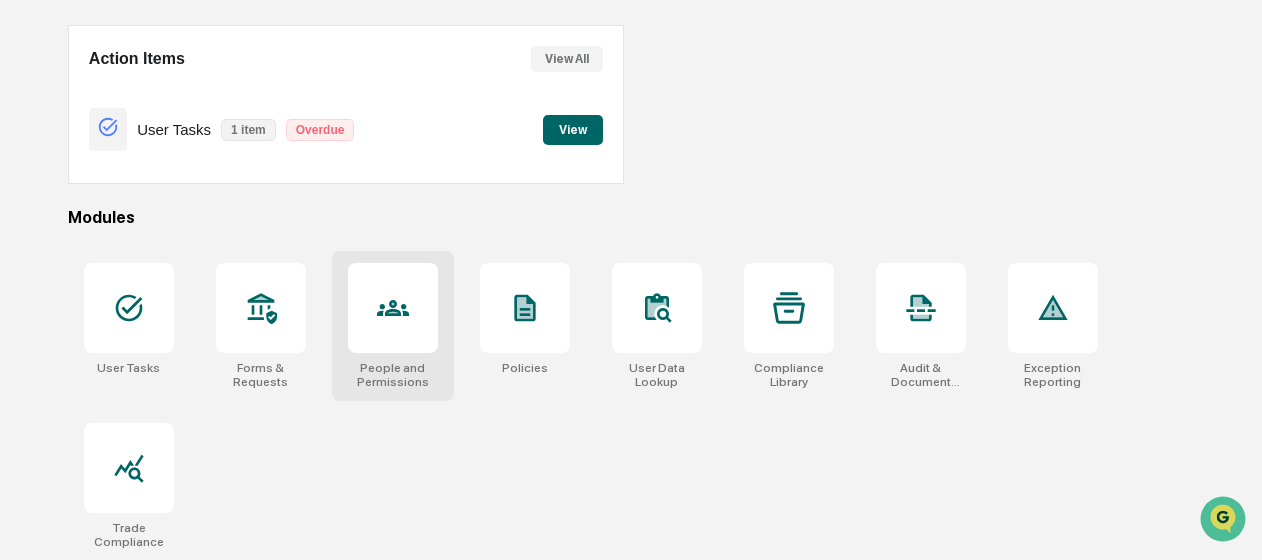 click 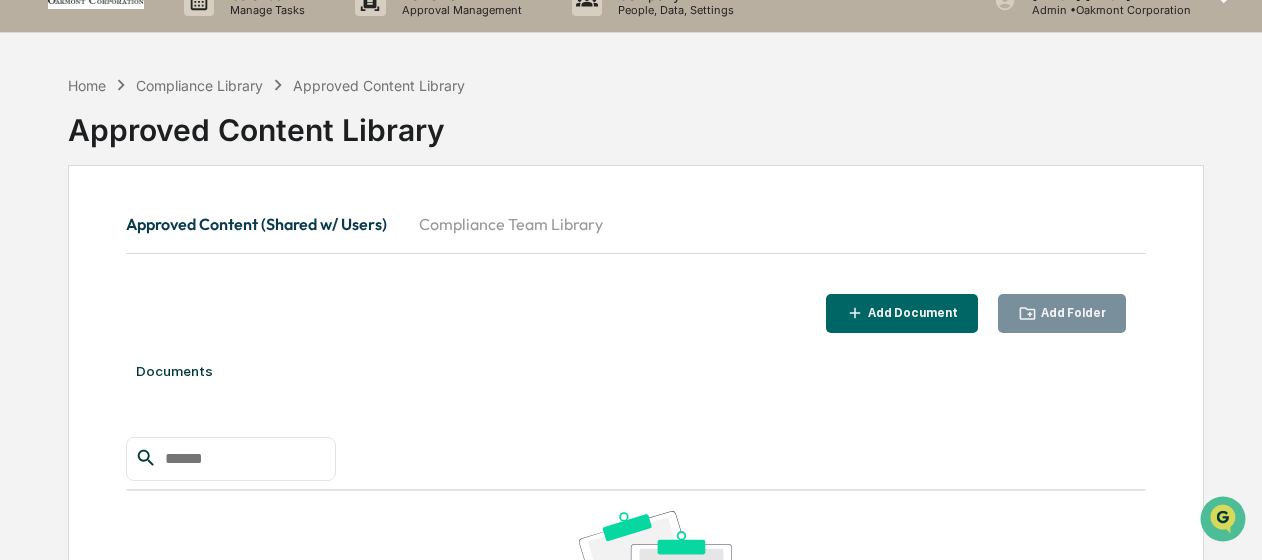 scroll, scrollTop: 0, scrollLeft: 0, axis: both 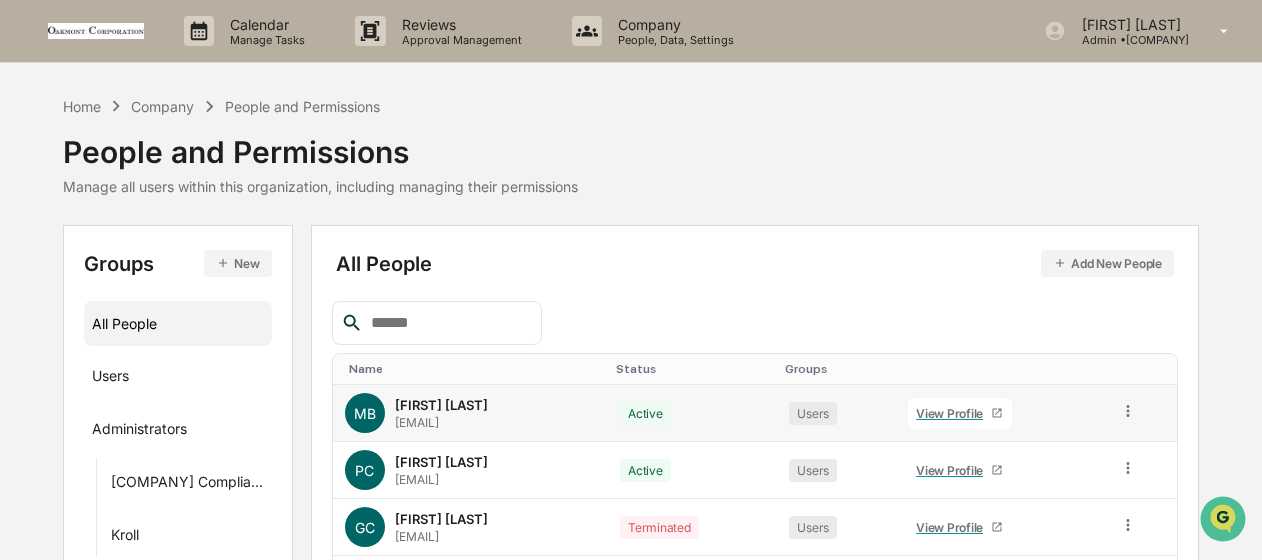 click on "View Profile" at bounding box center (953, 413) 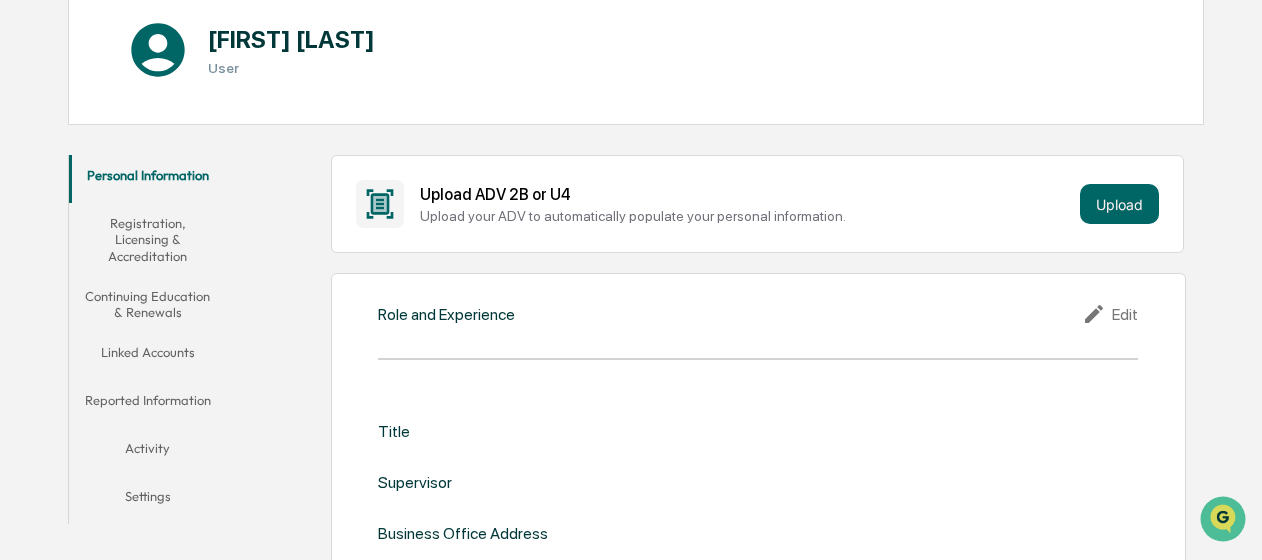 scroll, scrollTop: 300, scrollLeft: 0, axis: vertical 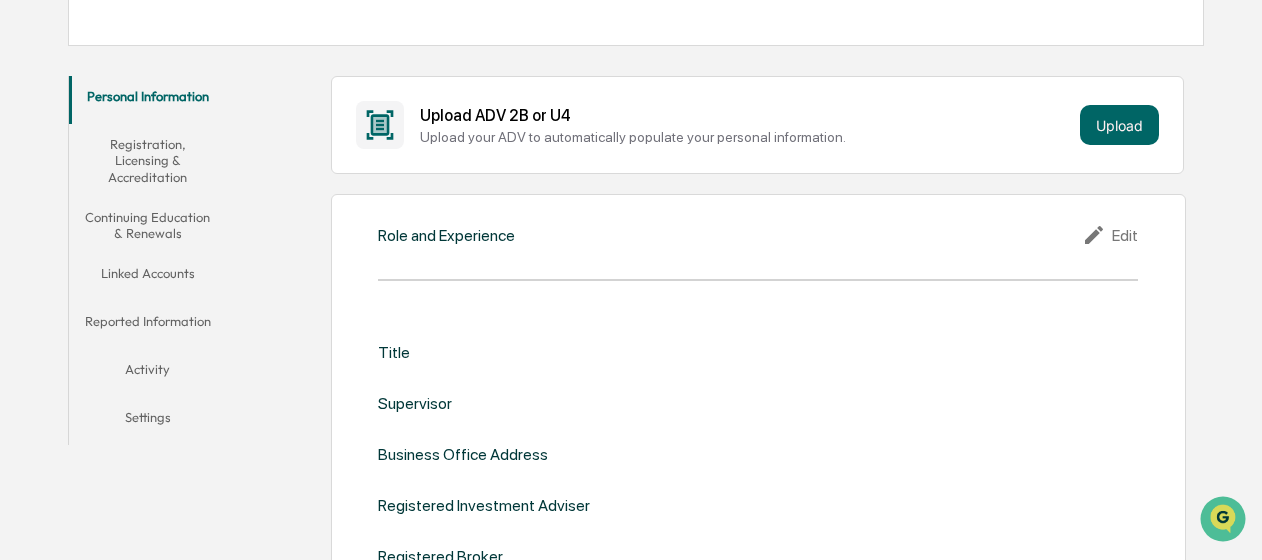 click on "Linked Accounts" at bounding box center (148, 277) 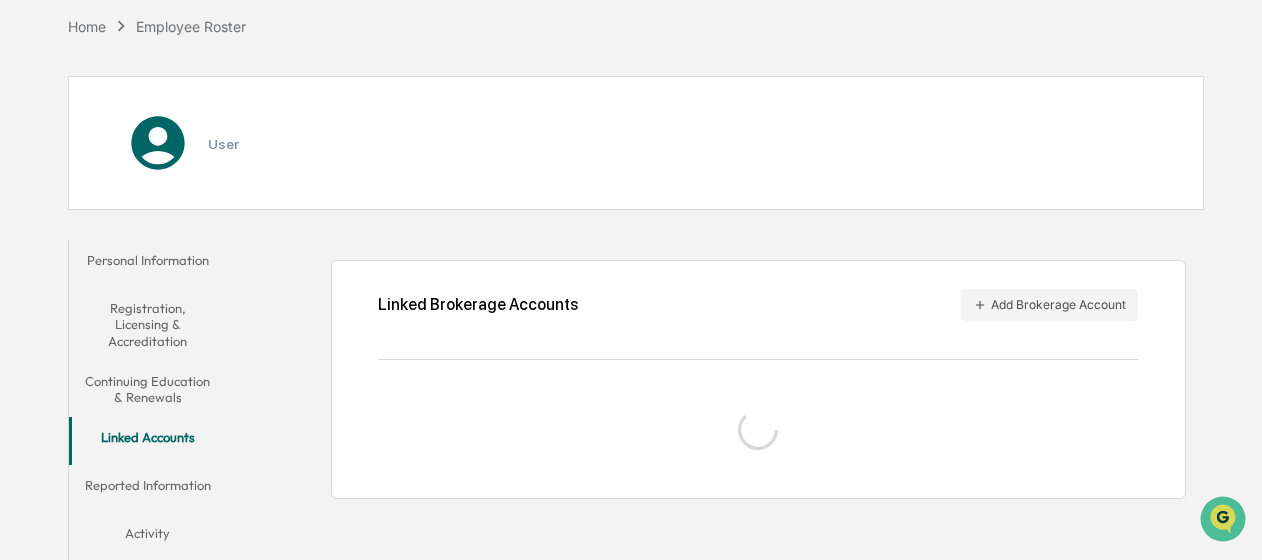 scroll, scrollTop: 184, scrollLeft: 0, axis: vertical 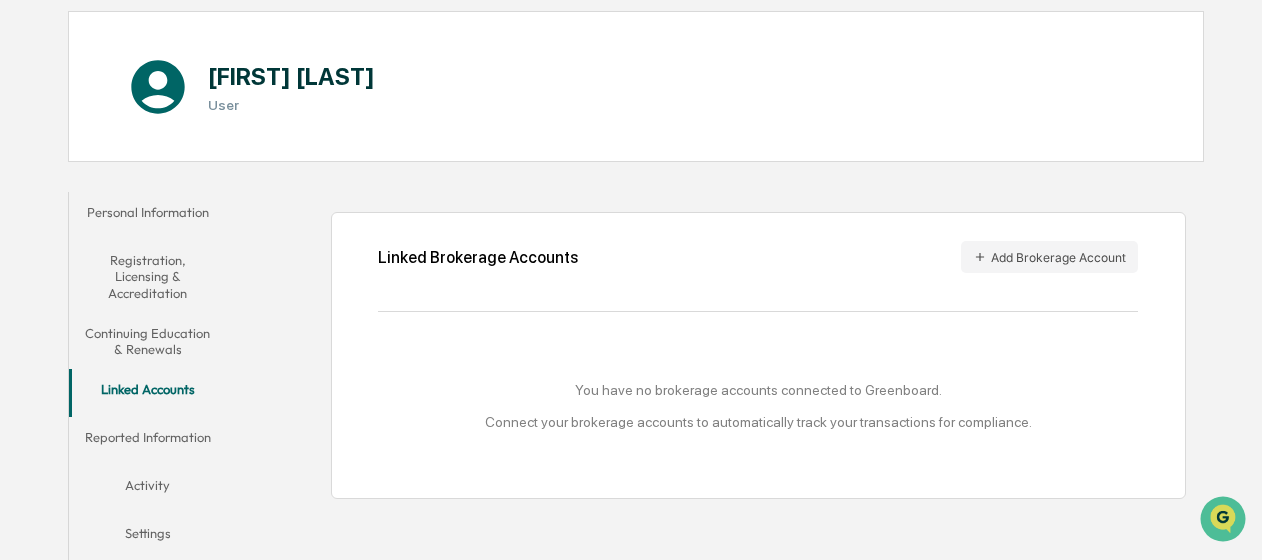click on "Activity" at bounding box center (148, 489) 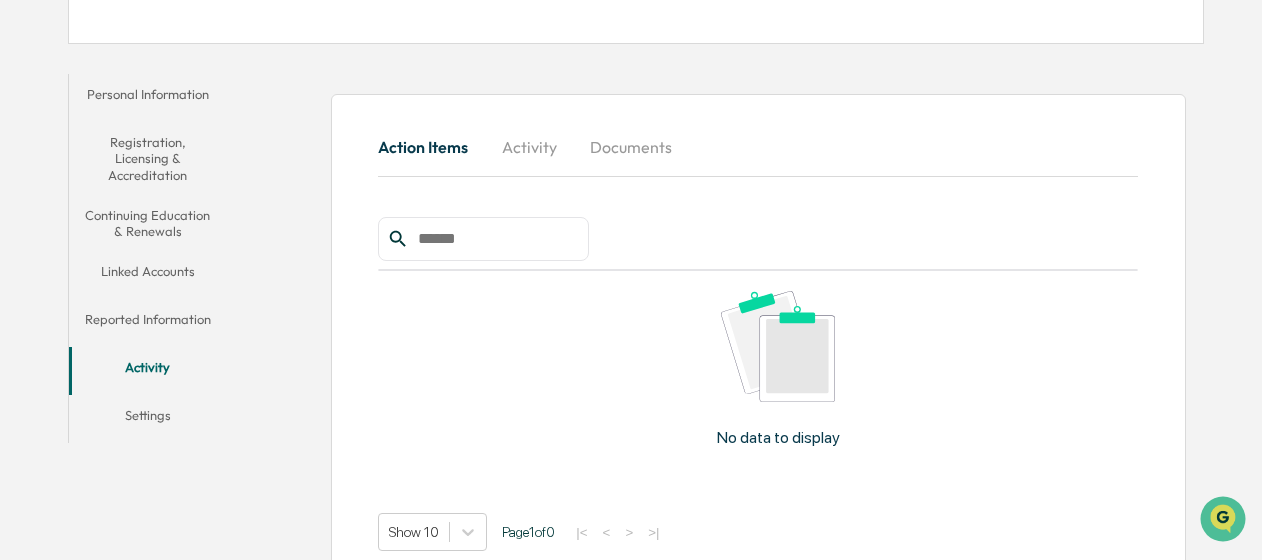 scroll, scrollTop: 130, scrollLeft: 0, axis: vertical 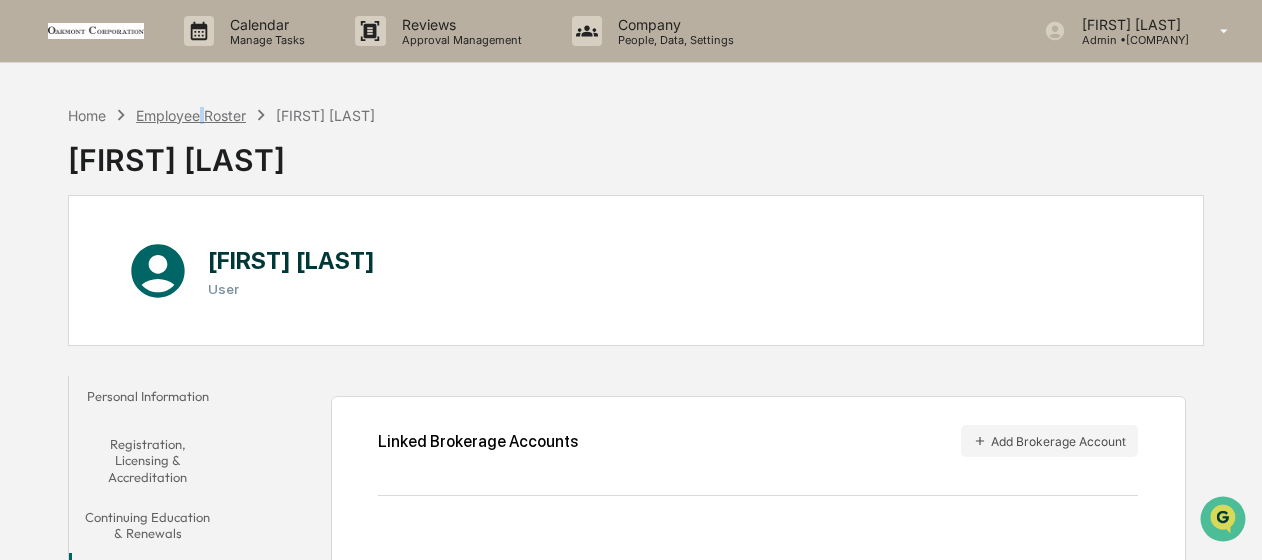 click on "Employee Roster" at bounding box center (191, 115) 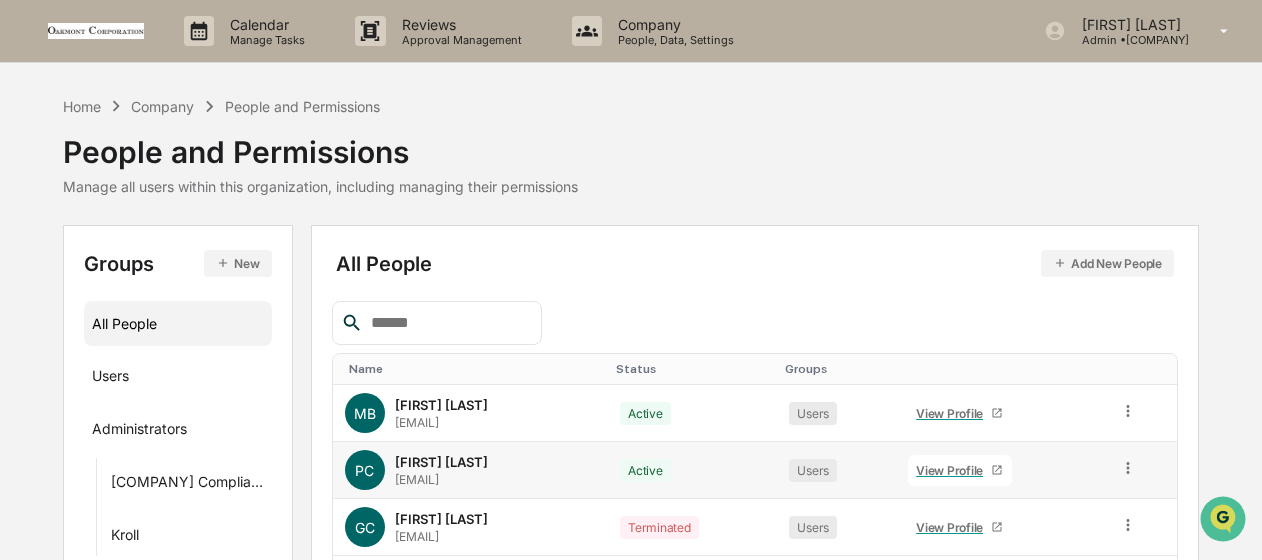 click on "View Profile" at bounding box center [953, 470] 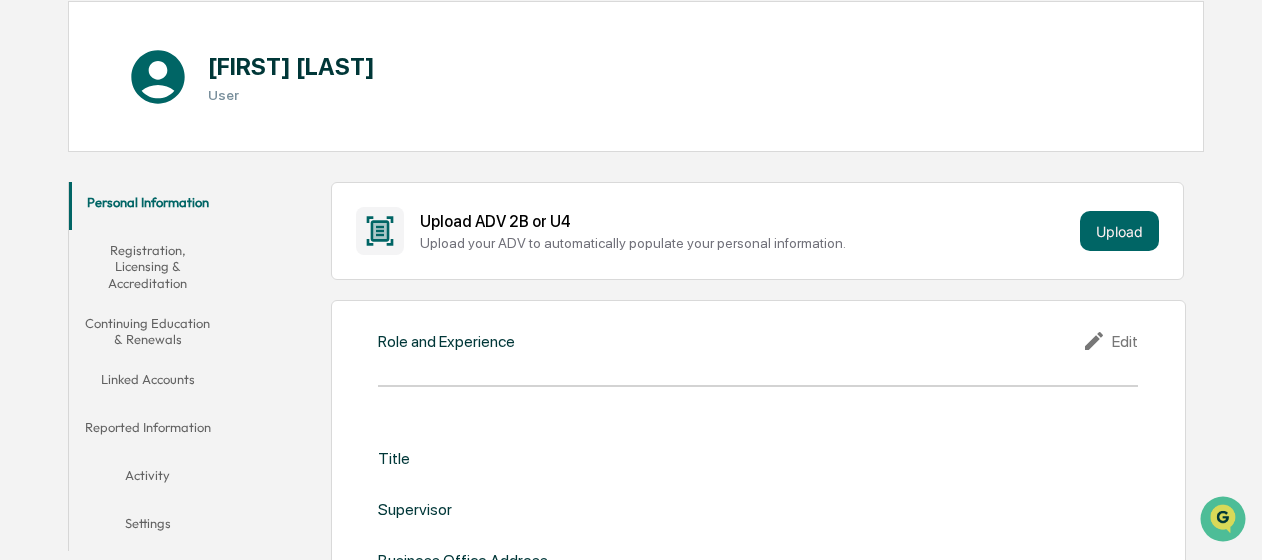 scroll, scrollTop: 300, scrollLeft: 0, axis: vertical 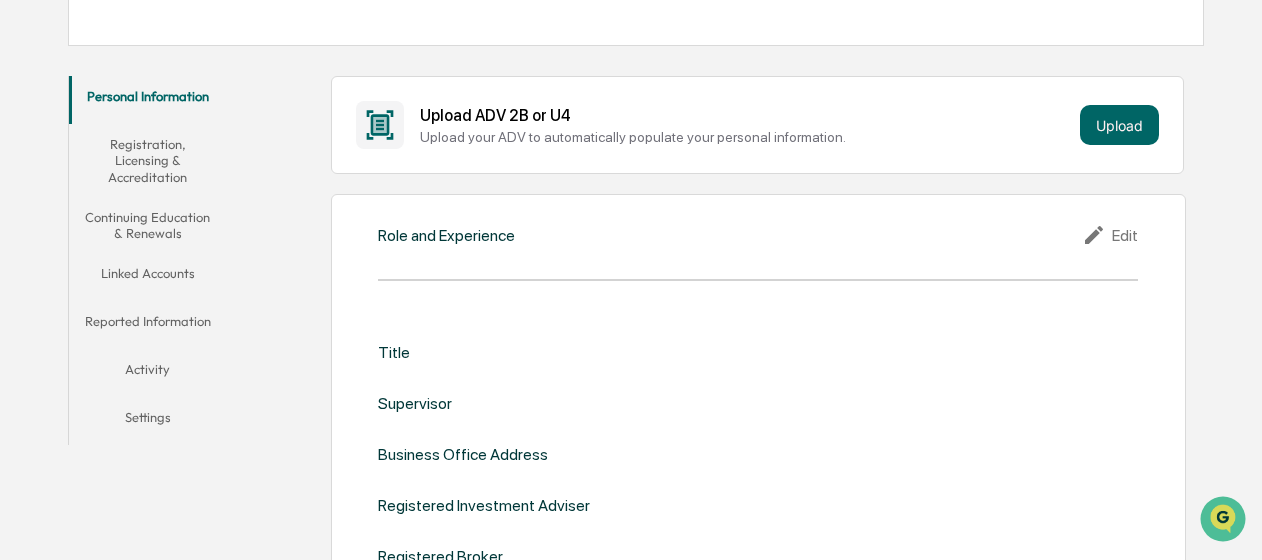 click on "Linked Accounts" at bounding box center (148, 277) 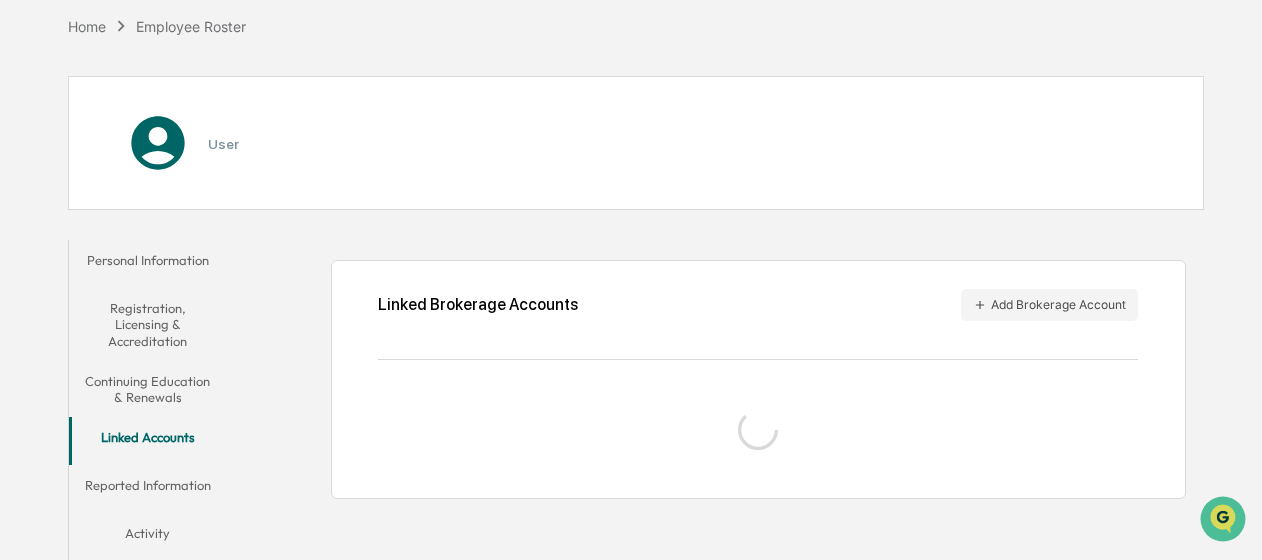 scroll, scrollTop: 184, scrollLeft: 0, axis: vertical 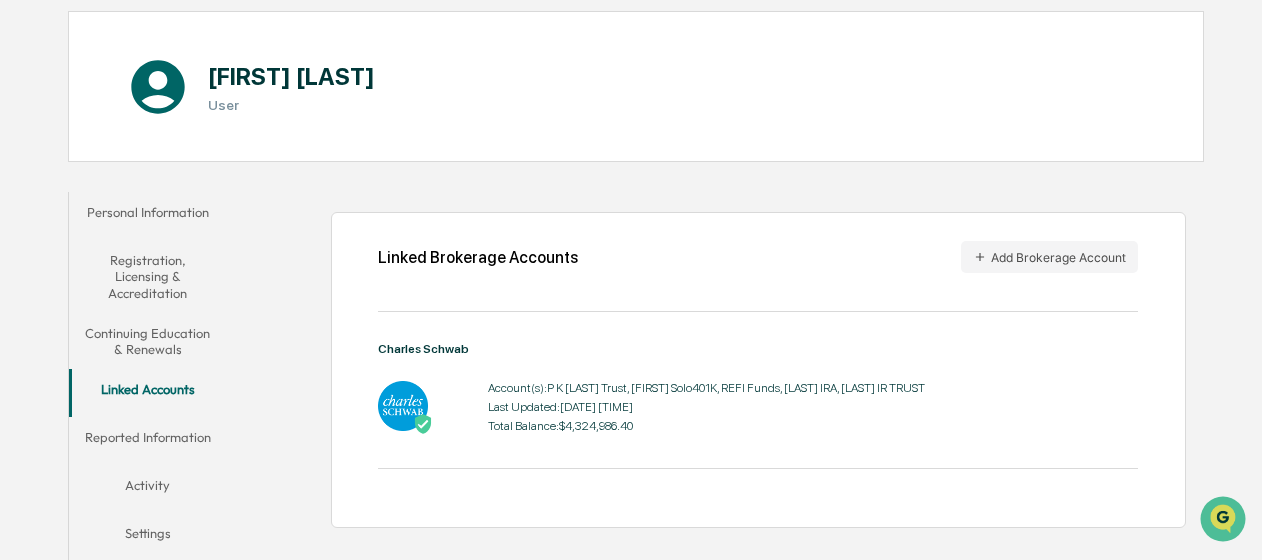 click on "Activity" at bounding box center (148, 489) 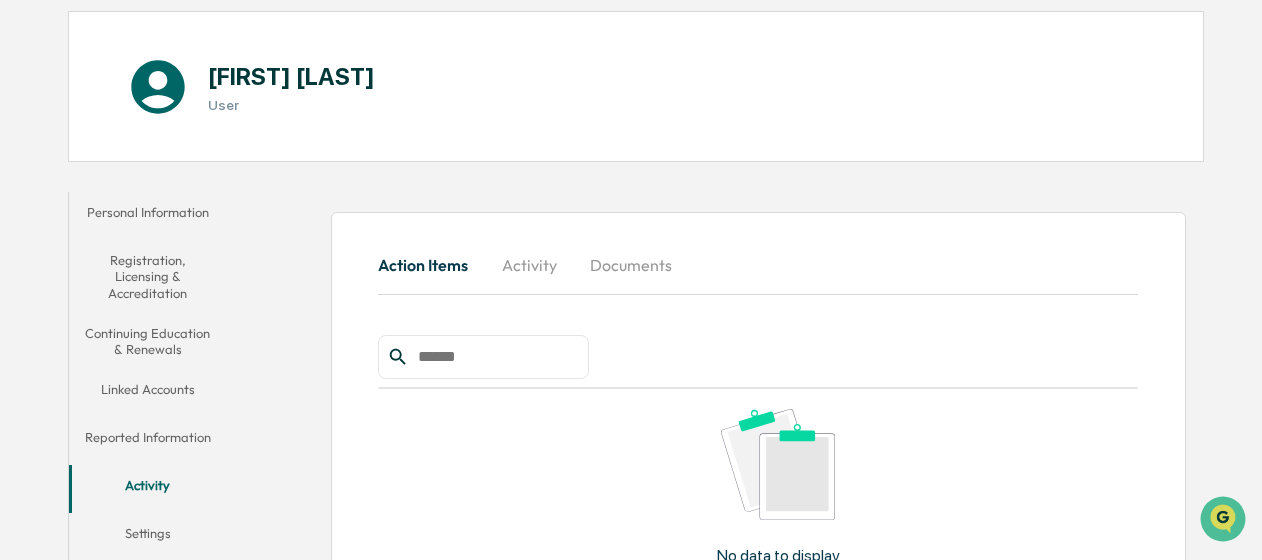 click on "Reported Information" at bounding box center (148, 441) 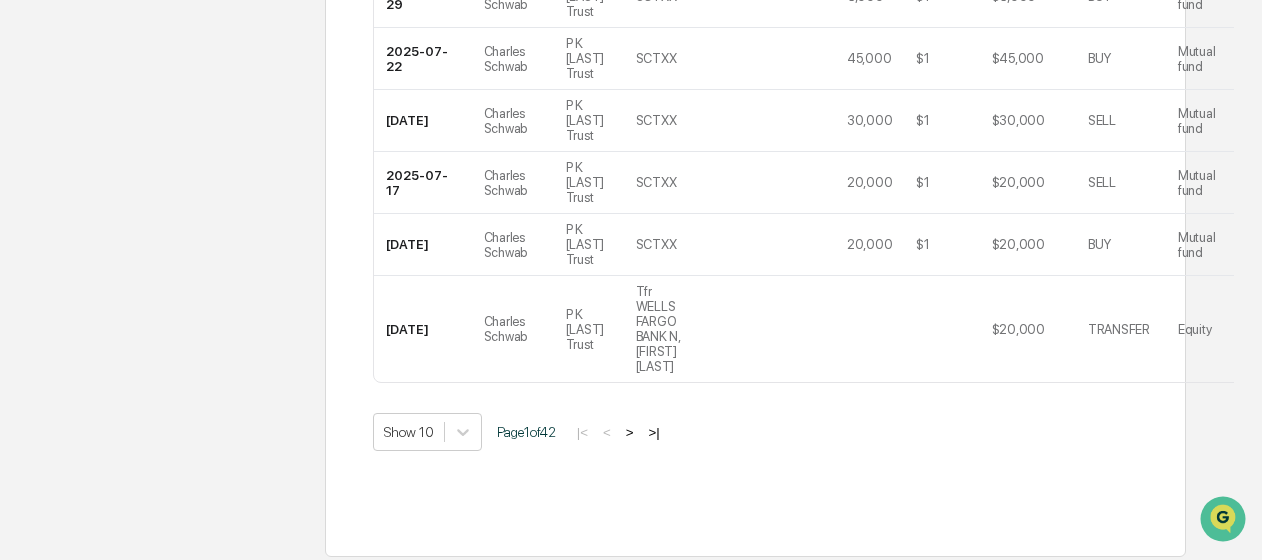 scroll, scrollTop: 1072, scrollLeft: 0, axis: vertical 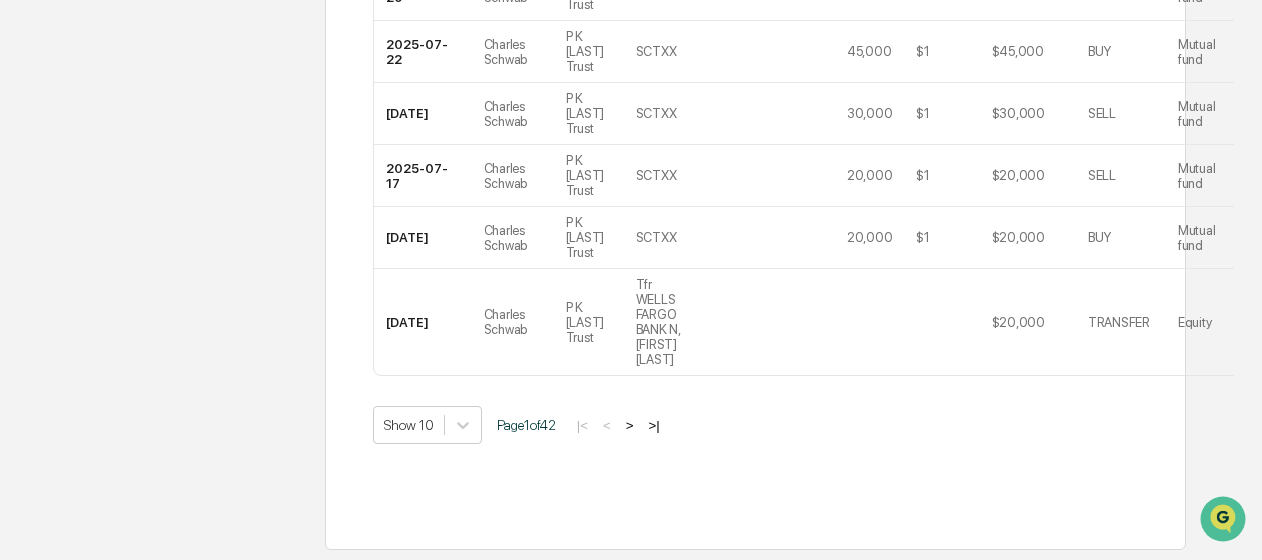 click on ">" at bounding box center (630, 425) 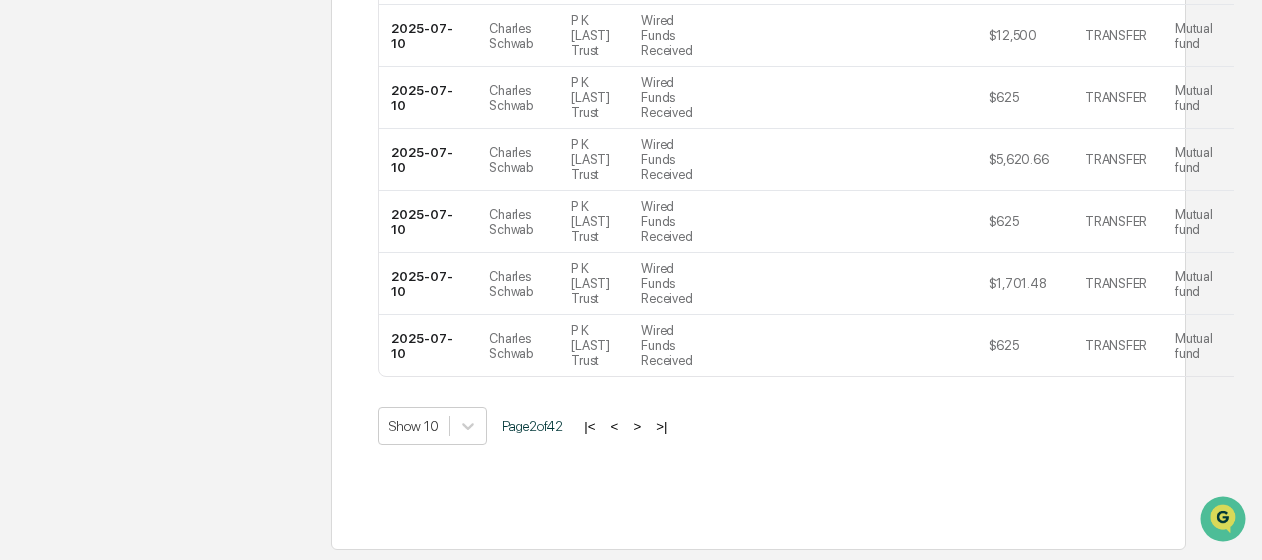 scroll, scrollTop: 1046, scrollLeft: 0, axis: vertical 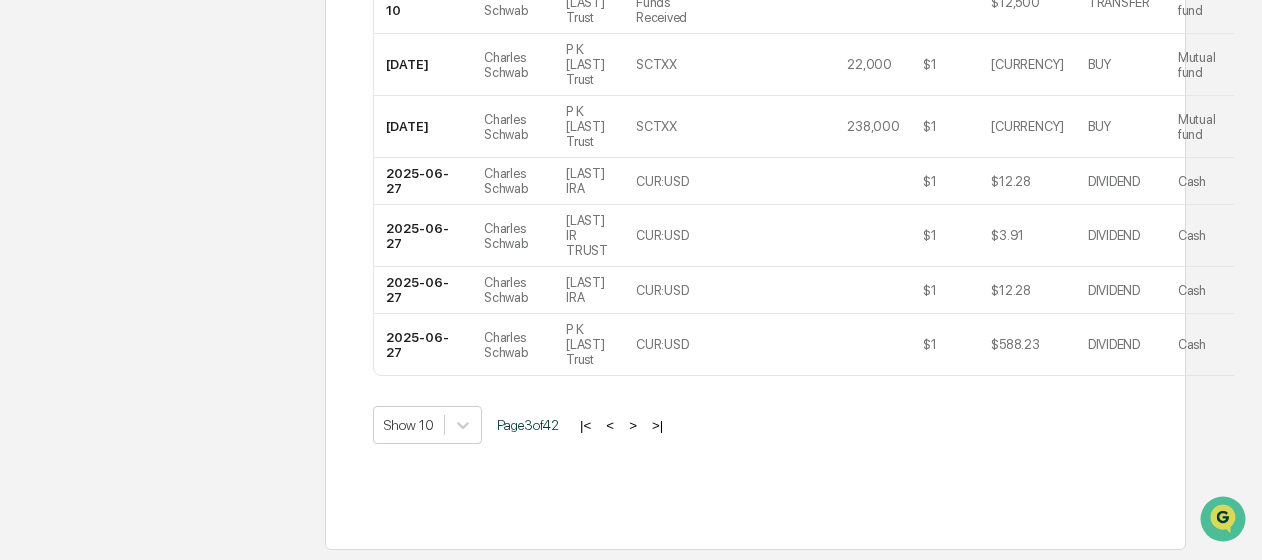 click on ">" at bounding box center [633, 425] 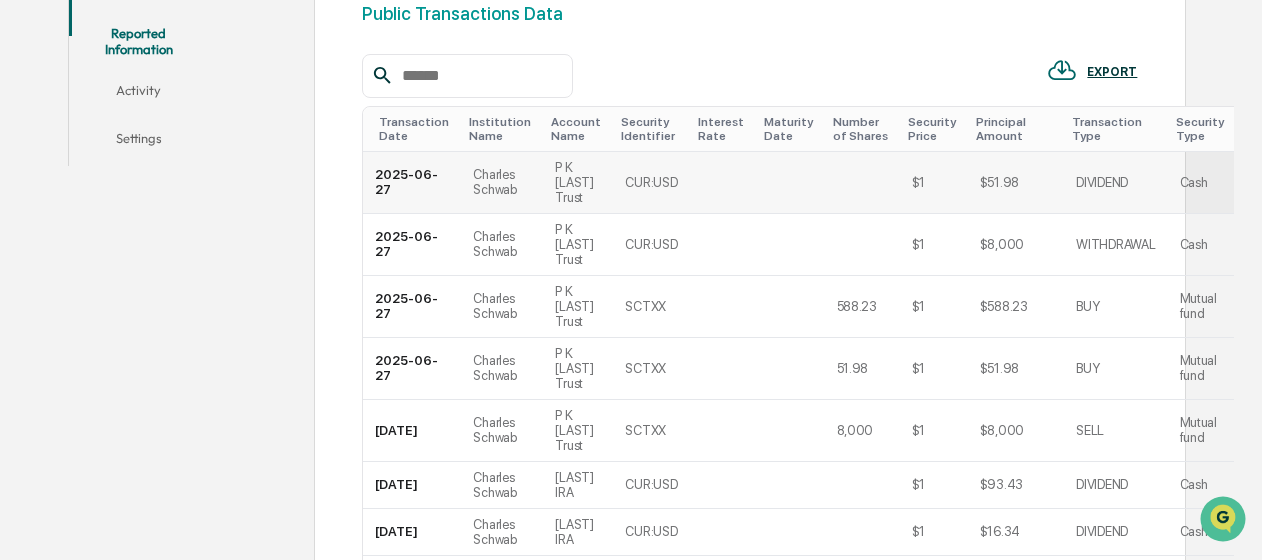 scroll, scrollTop: 410, scrollLeft: 0, axis: vertical 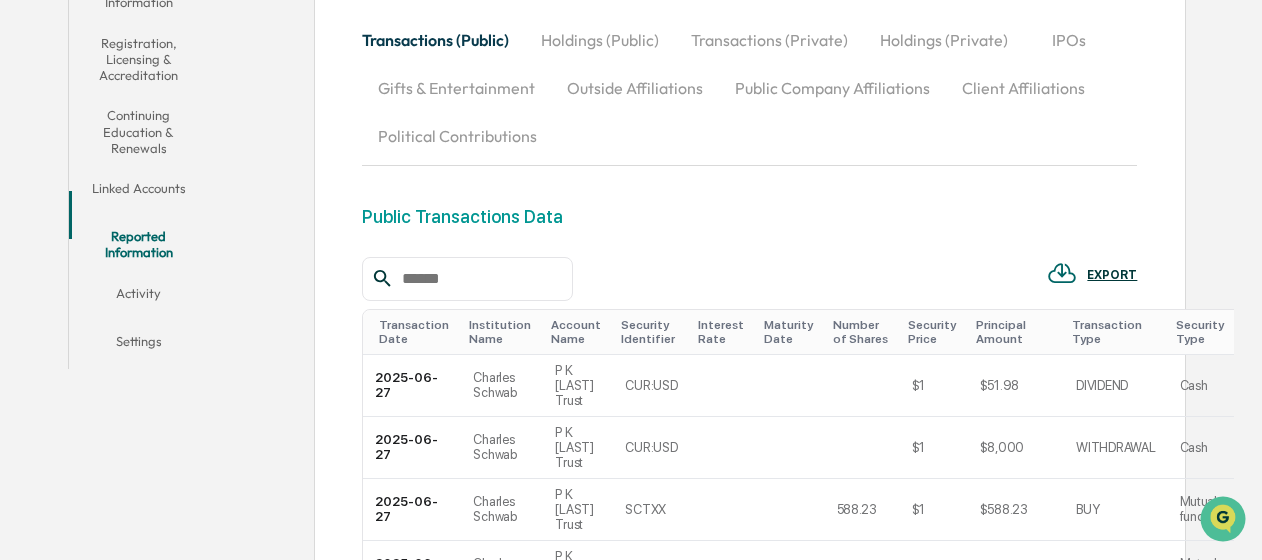 click on "Activity" at bounding box center [139, 297] 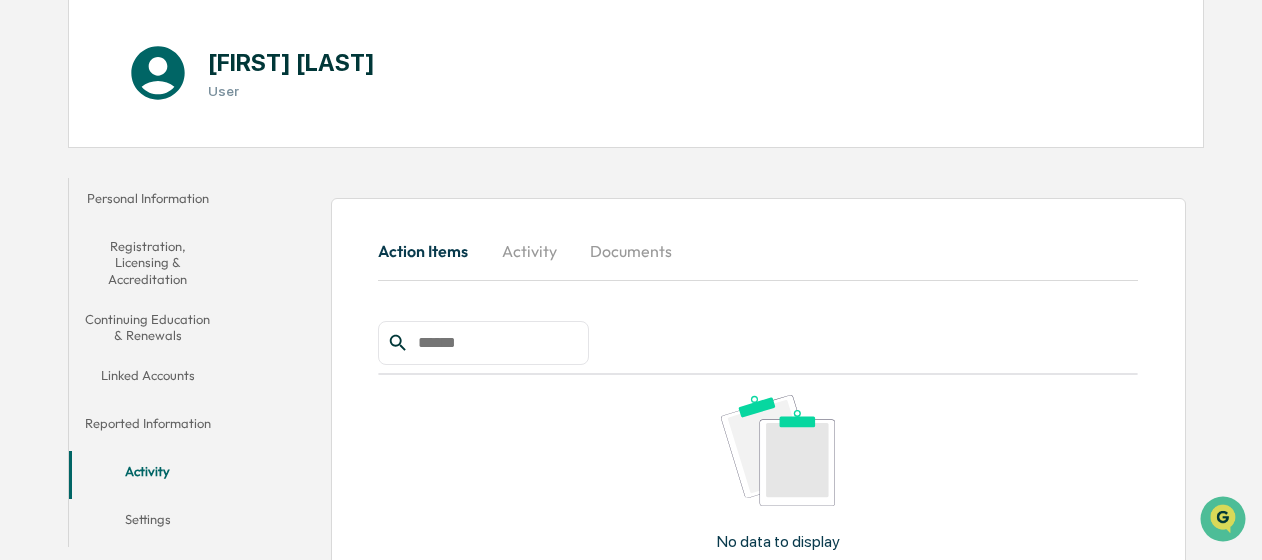 scroll, scrollTop: 0, scrollLeft: 0, axis: both 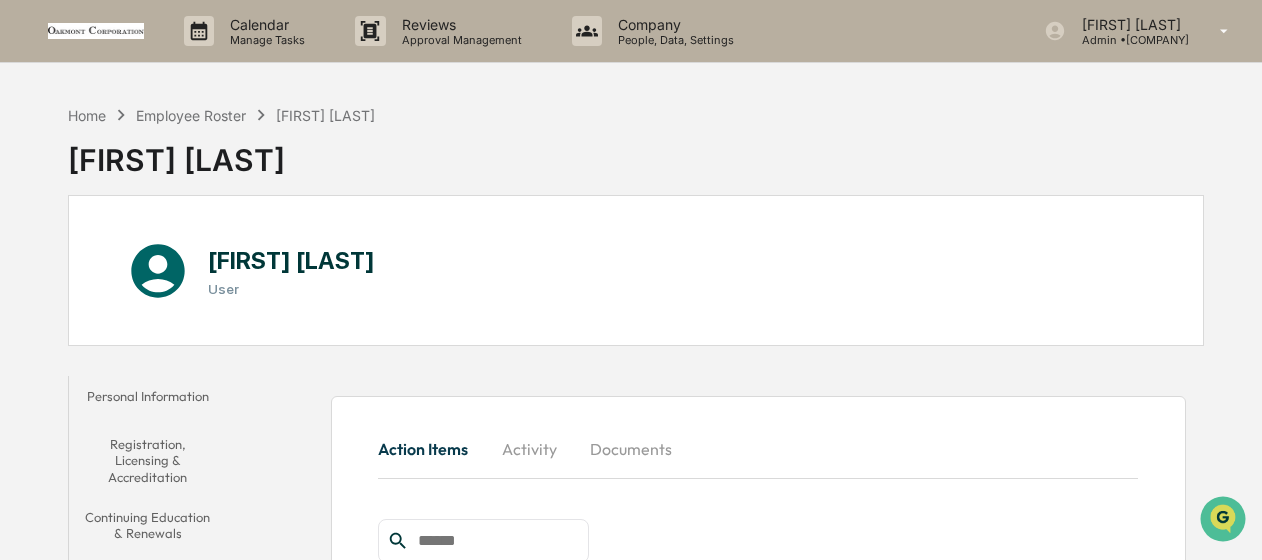 click on "[FIRST] [LAST]" at bounding box center (222, 152) 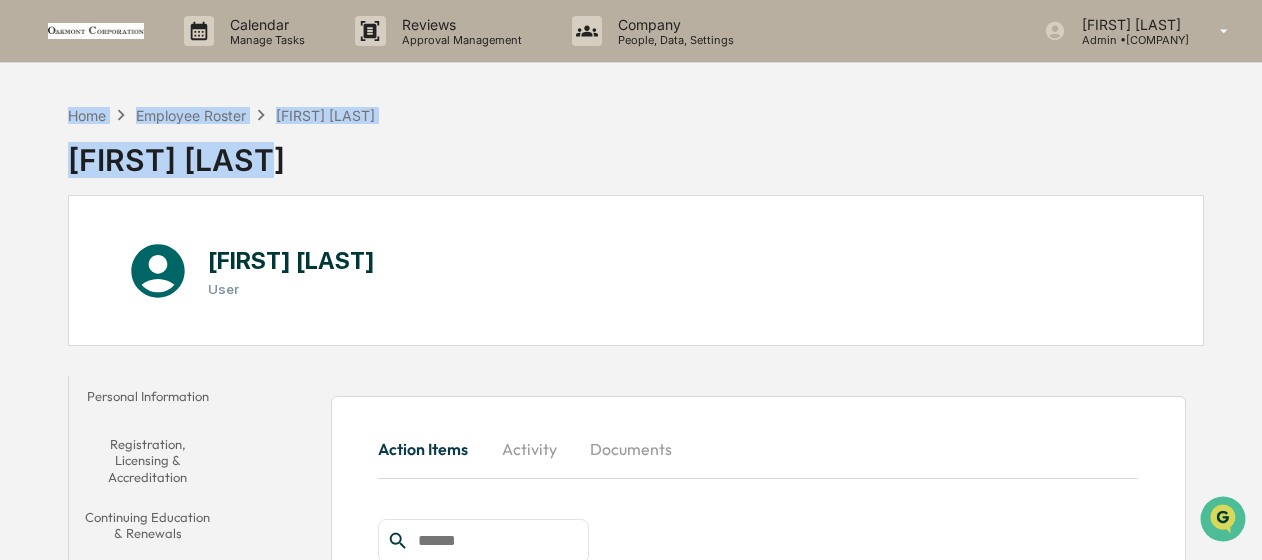 drag, startPoint x: 271, startPoint y: 163, endPoint x: -4, endPoint y: 102, distance: 281.68423 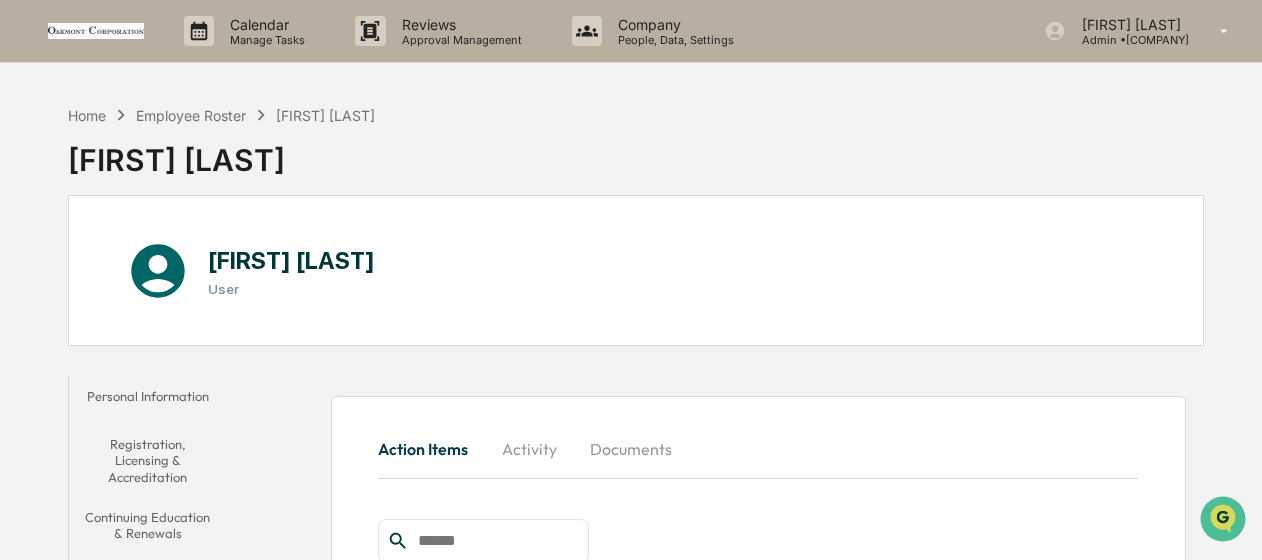 click on "Home Employee Roster [FIRST] [LAST] [FIRST] [LAST]" at bounding box center [636, 145] 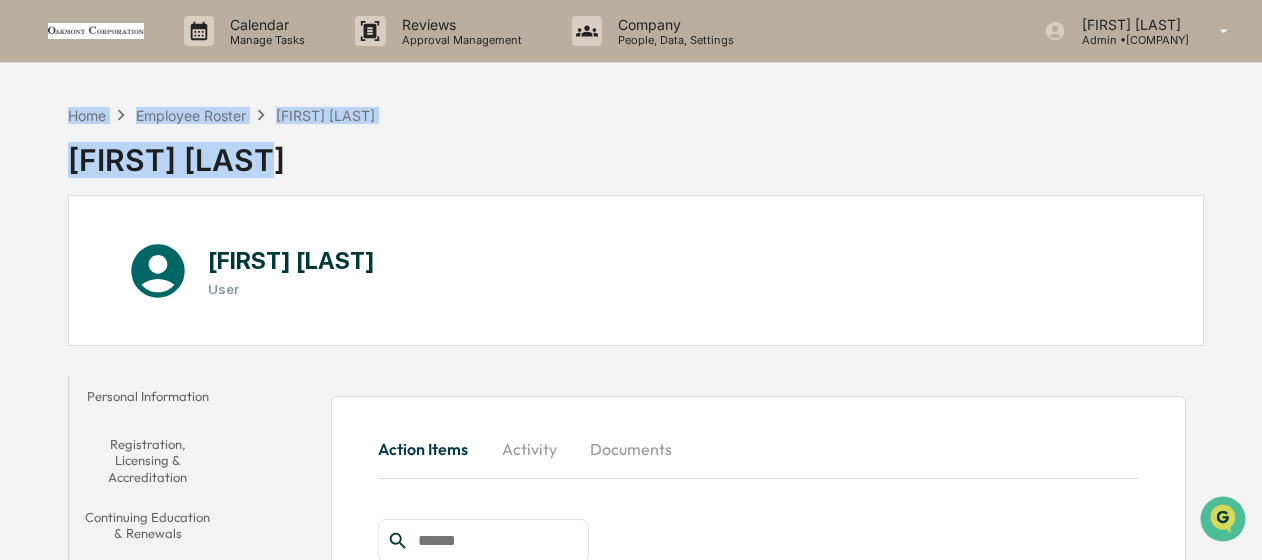 drag, startPoint x: 291, startPoint y: 168, endPoint x: -4, endPoint y: 95, distance: 303.898 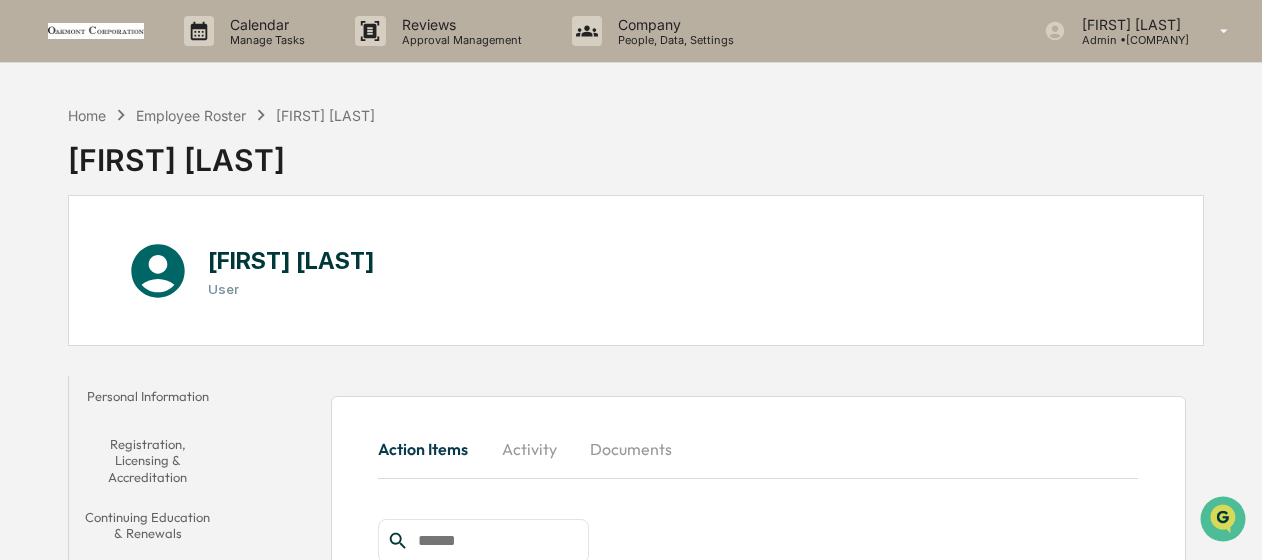 click on "[FIRST] [LAST] User" at bounding box center (636, 270) 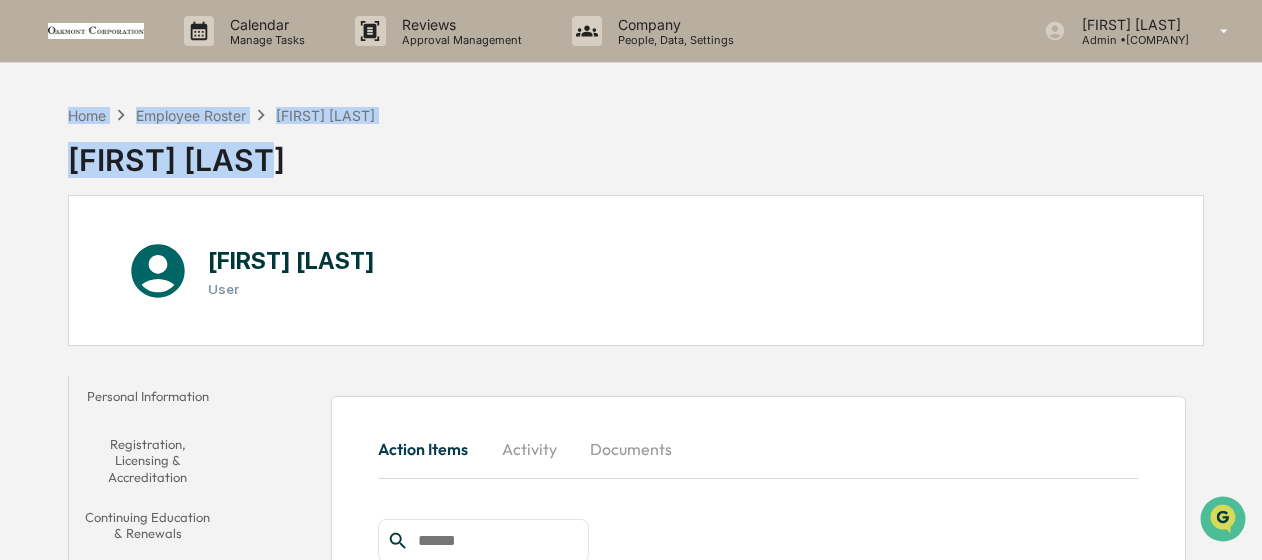 drag, startPoint x: 336, startPoint y: 160, endPoint x: -4, endPoint y: 74, distance: 350.70786 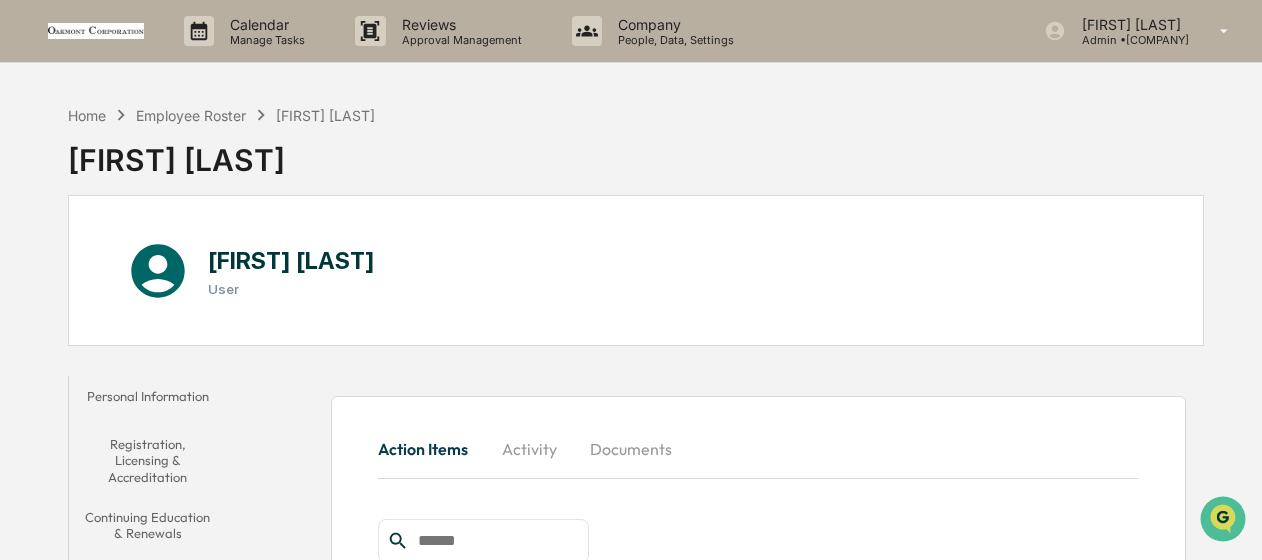 click on "[FIRST] [LAST]" at bounding box center [222, 152] 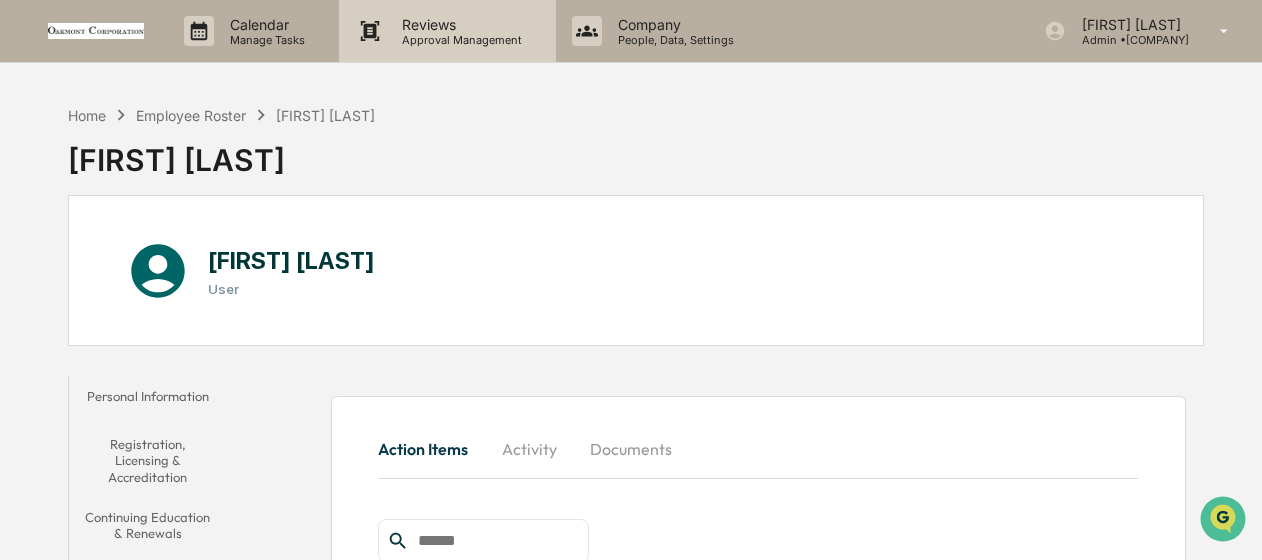 click on "Reviews" at bounding box center (459, 24) 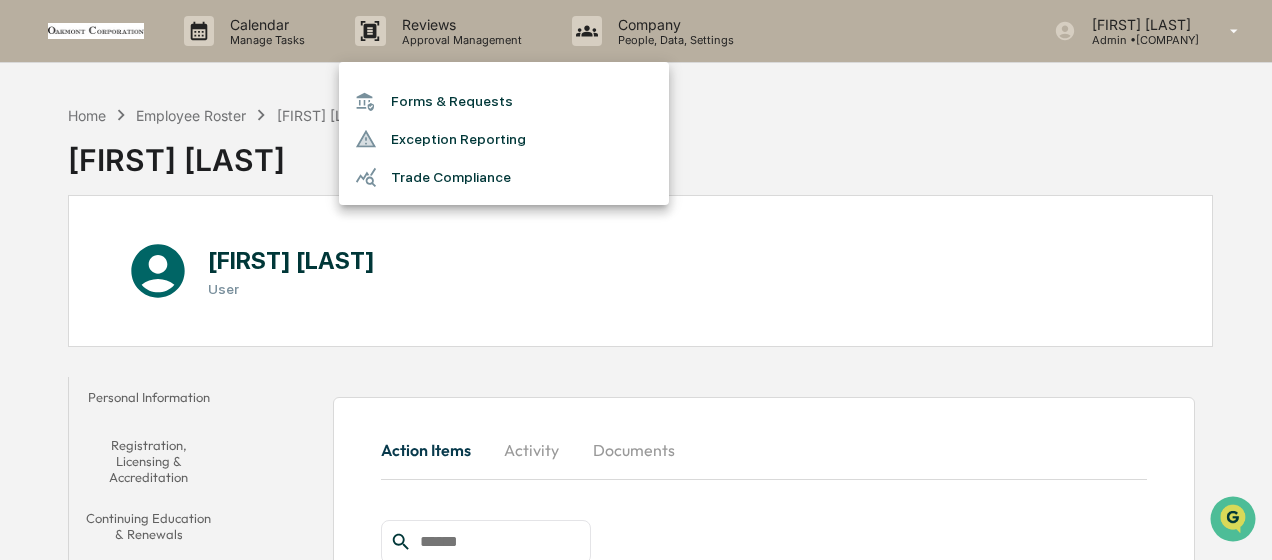 click at bounding box center [636, 280] 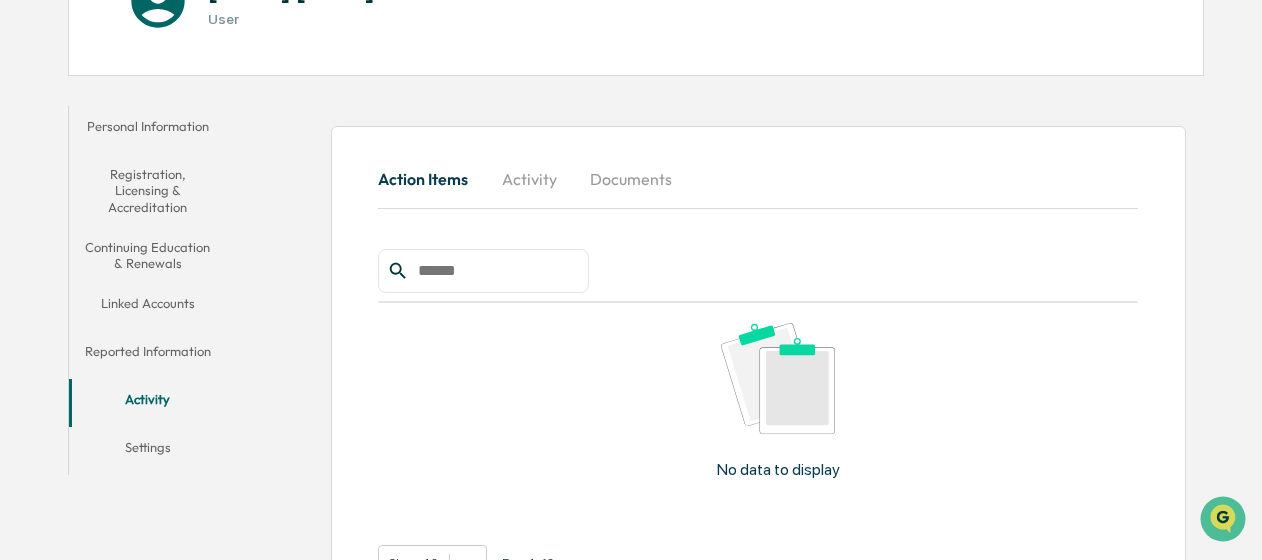 scroll, scrollTop: 230, scrollLeft: 0, axis: vertical 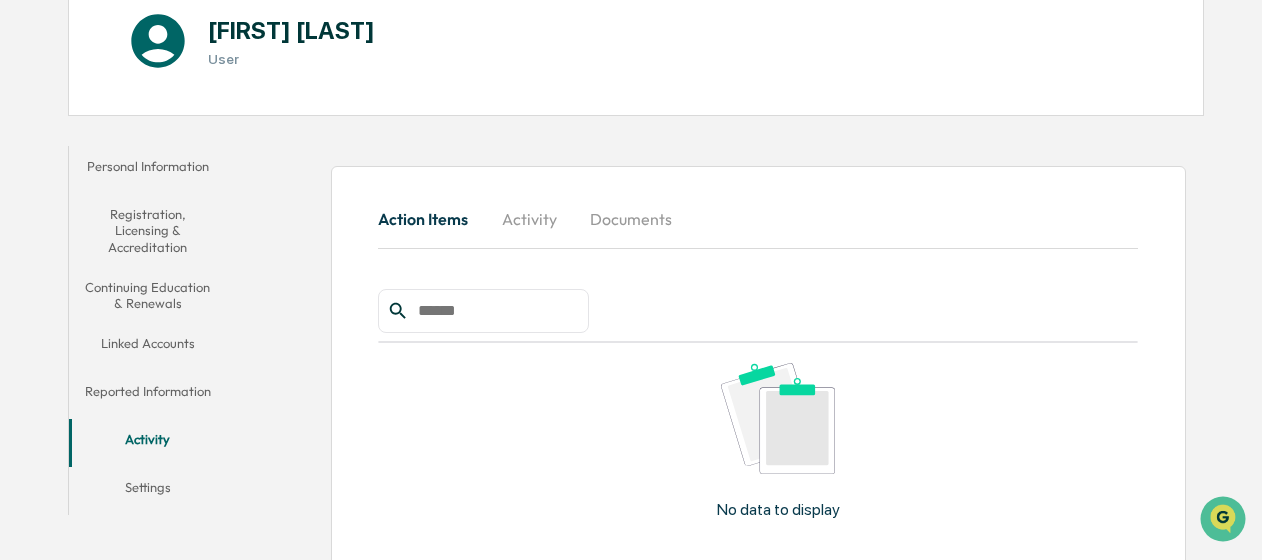 click on "Activity" at bounding box center (529, 219) 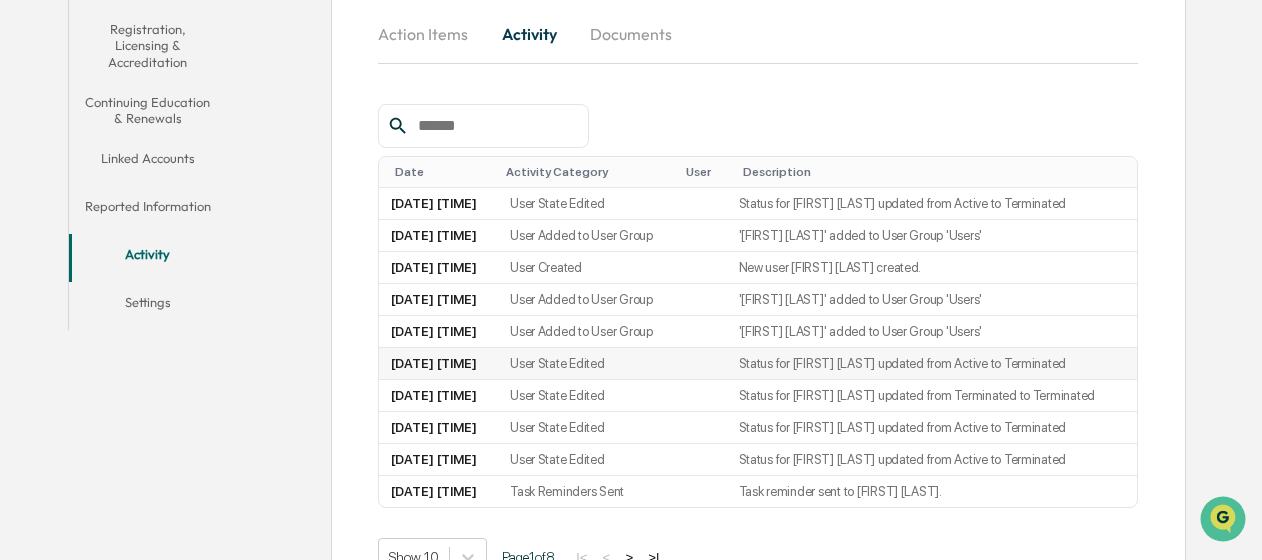 scroll, scrollTop: 374, scrollLeft: 0, axis: vertical 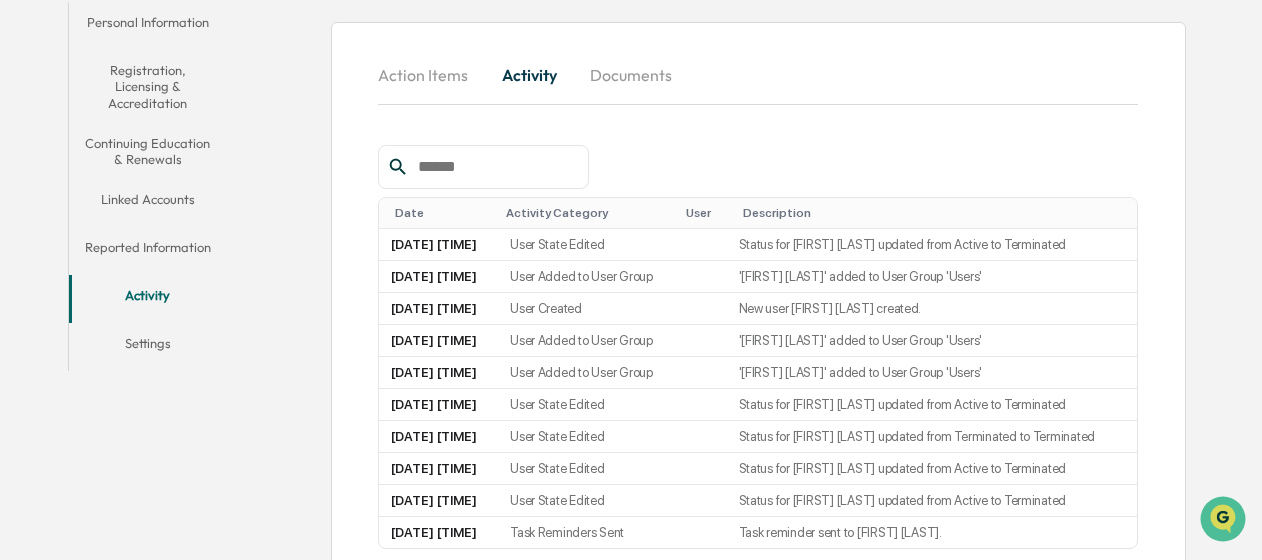 click on "Documents" at bounding box center [631, 75] 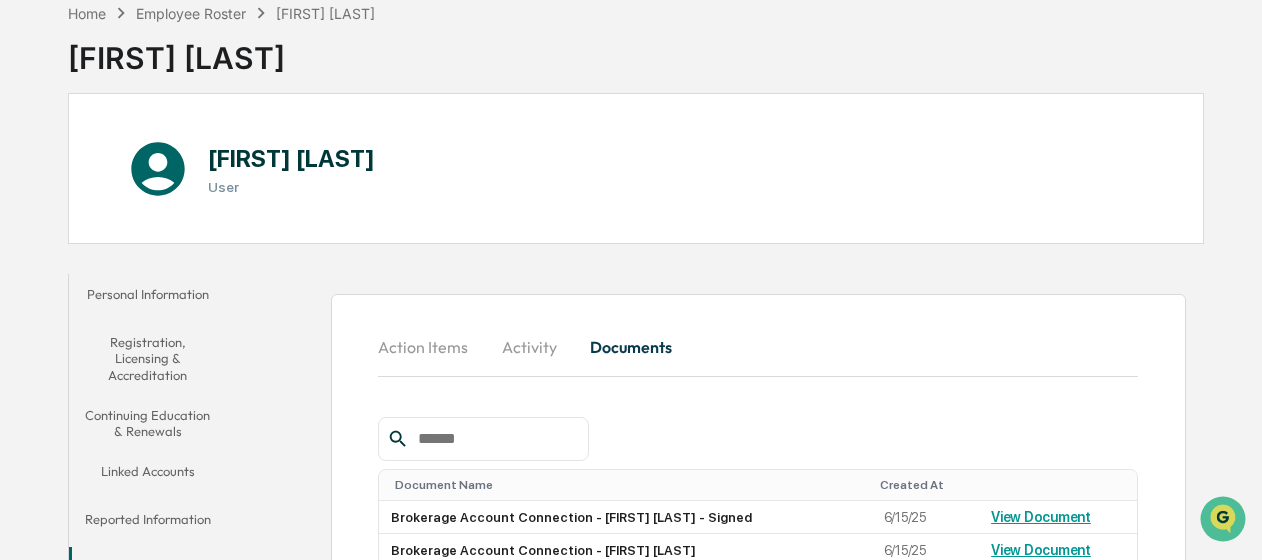 scroll, scrollTop: 0, scrollLeft: 0, axis: both 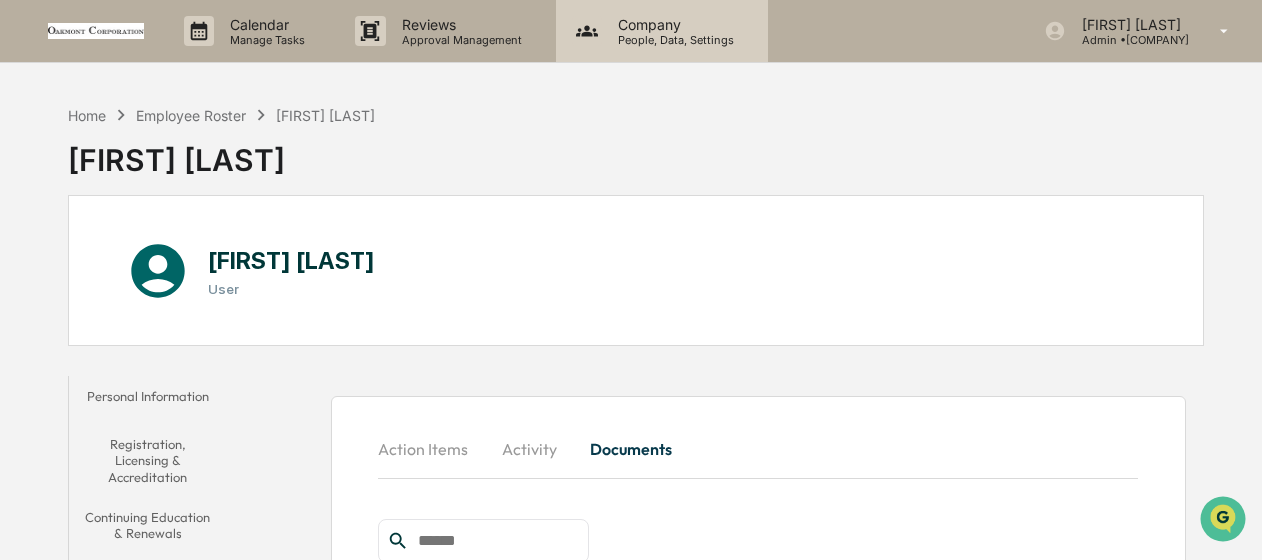click on "Company" at bounding box center (673, 24) 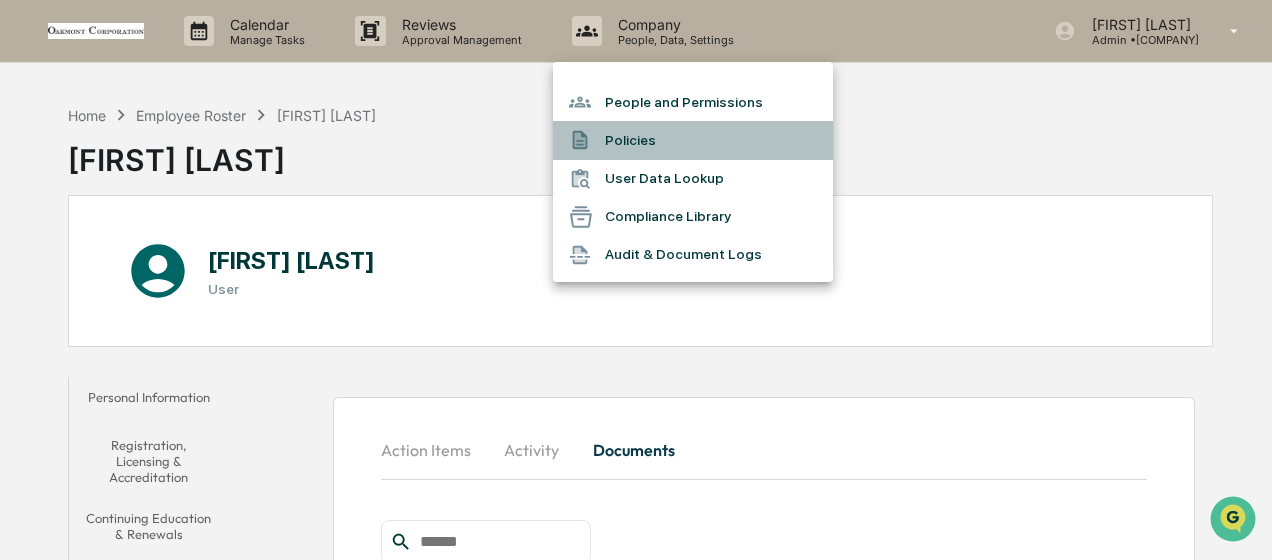click on "Policies" at bounding box center [693, 140] 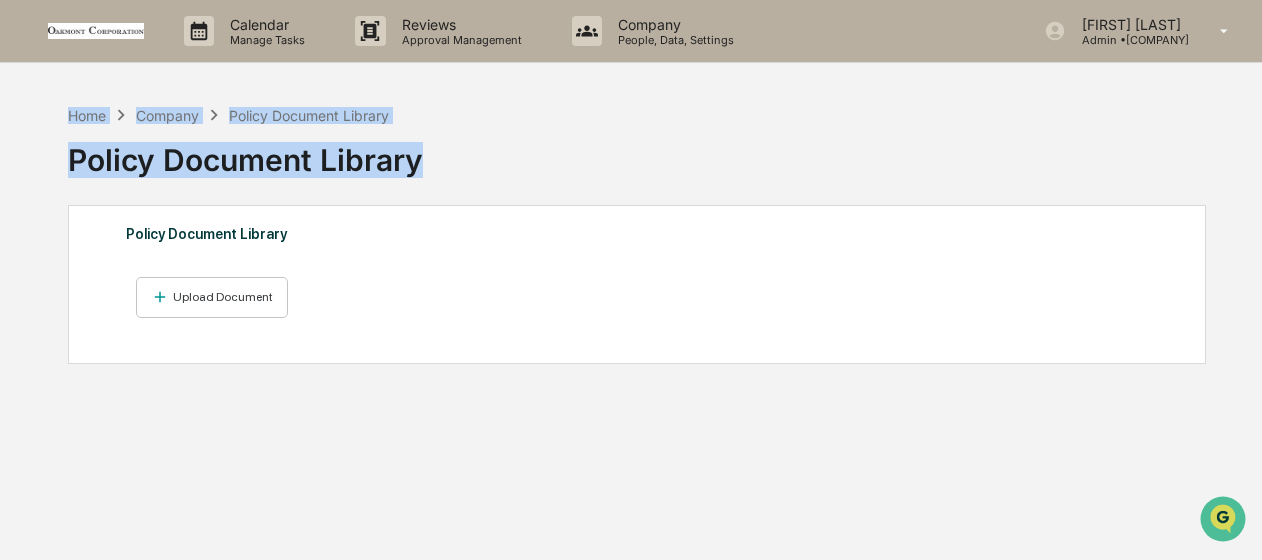 drag, startPoint x: 426, startPoint y: 162, endPoint x: -2, endPoint y: 115, distance: 430.57288 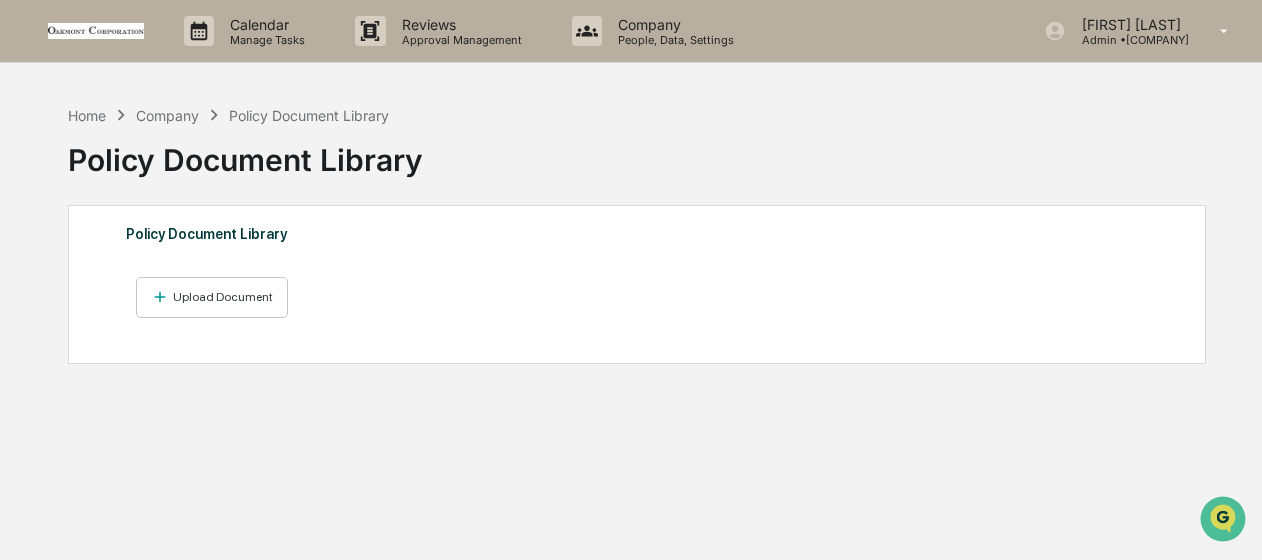 click on "Home Company Policy Document Library Policy Document Library Policy Document Library Upload Document" at bounding box center [636, 375] 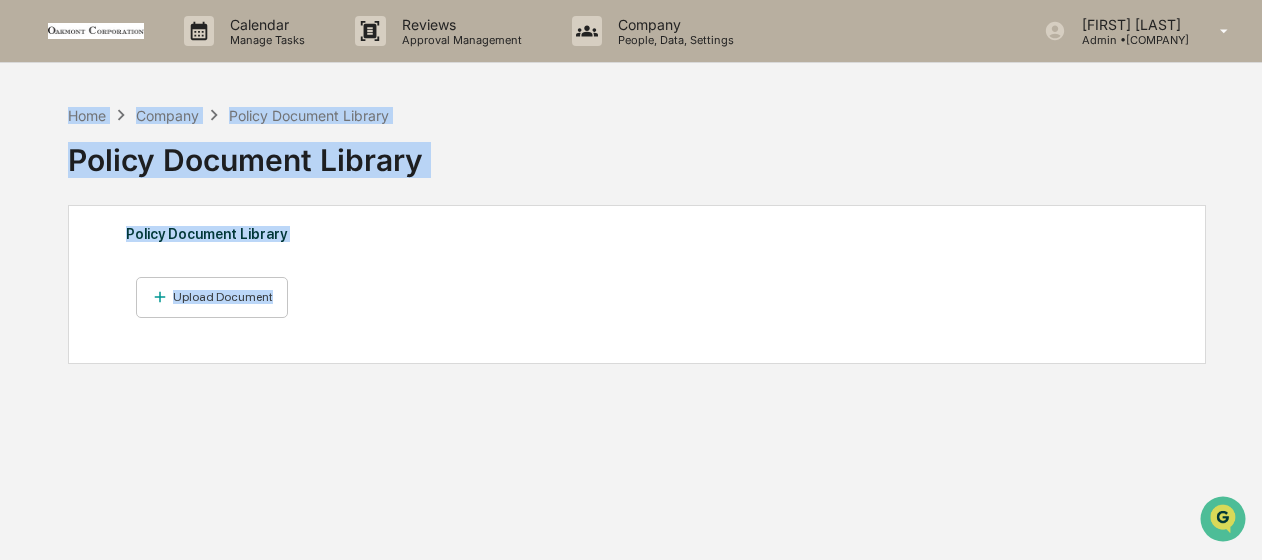 drag, startPoint x: 72, startPoint y: 111, endPoint x: 324, endPoint y: 371, distance: 362.08286 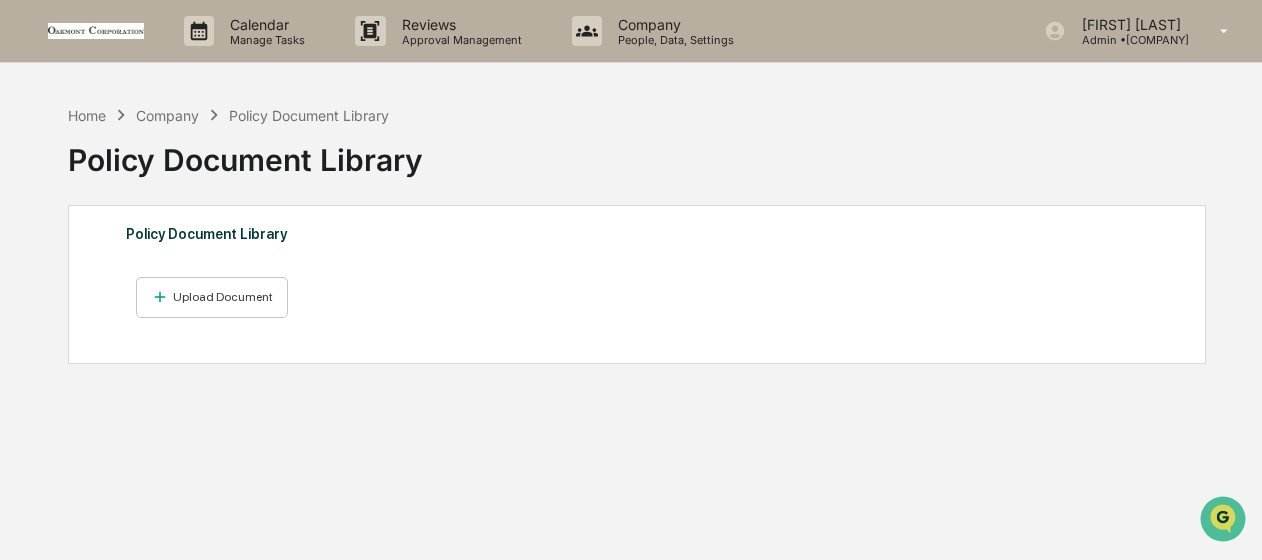drag, startPoint x: 324, startPoint y: 371, endPoint x: 325, endPoint y: 403, distance: 32.01562 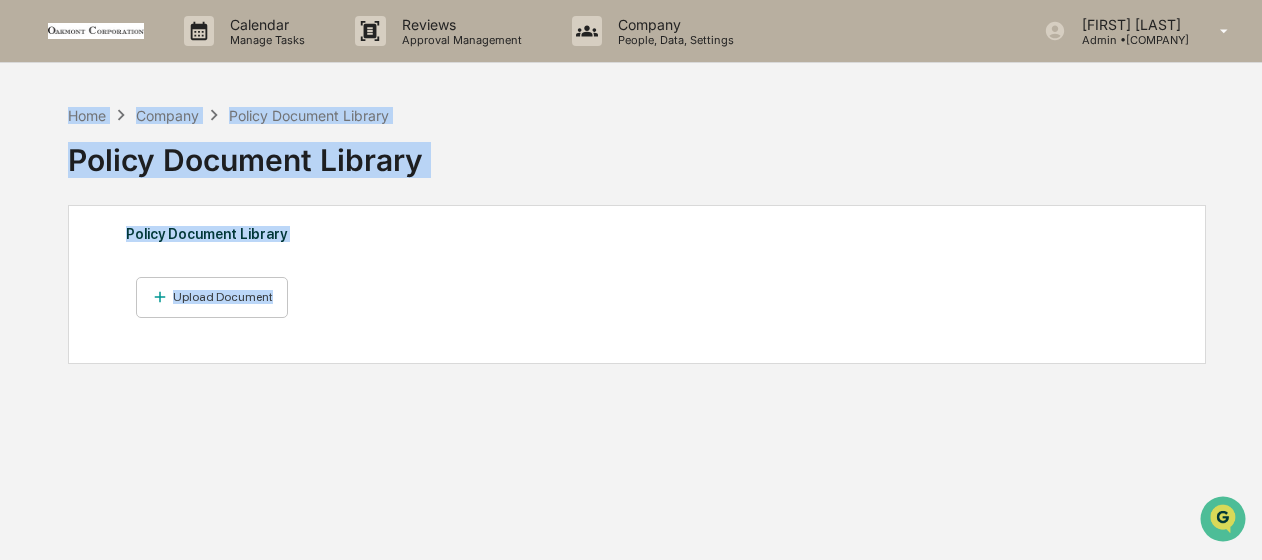 drag, startPoint x: 315, startPoint y: 380, endPoint x: 61, endPoint y: 118, distance: 364.91095 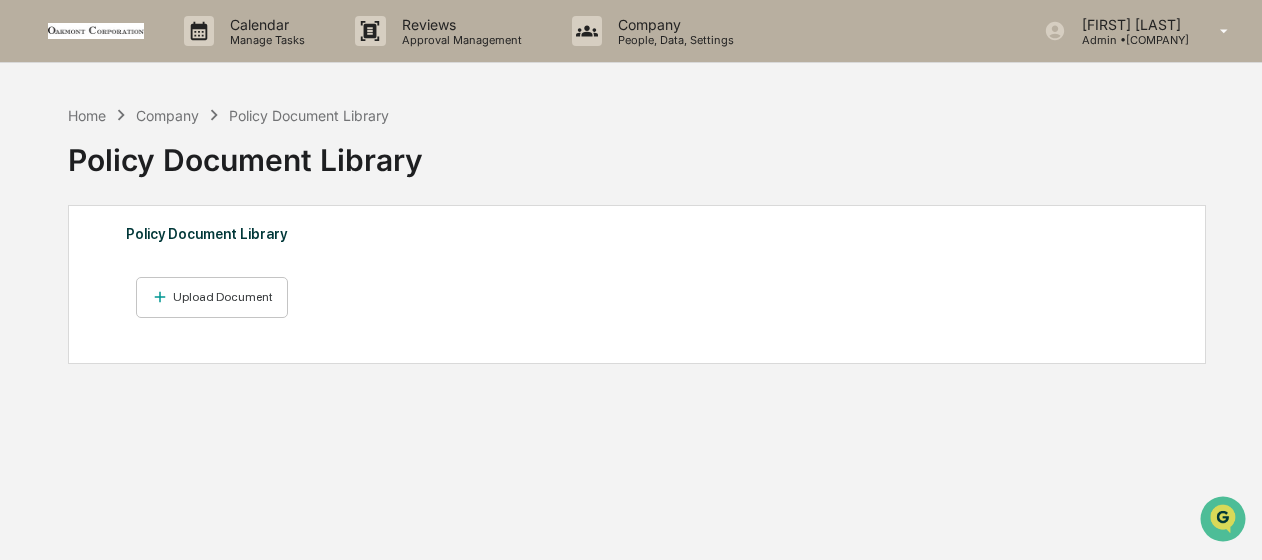 click on "Home Company Policy Document Library Policy Document Library Policy Document Library Upload Document" at bounding box center (636, 375) 